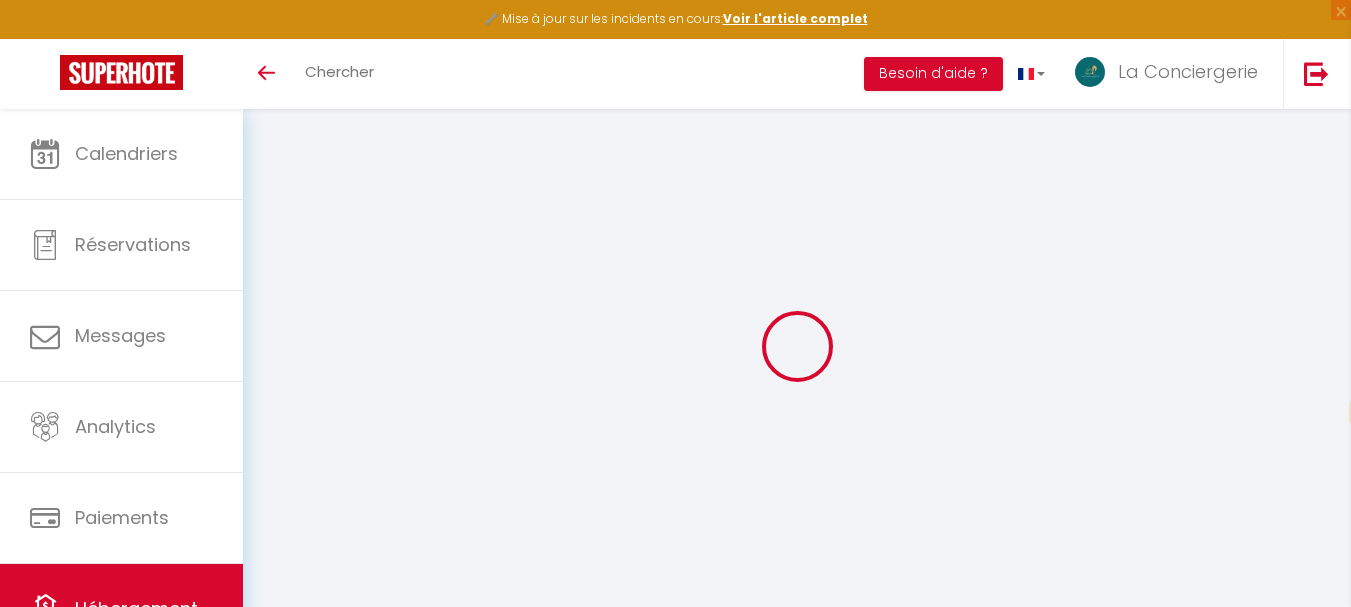 select on "fr" 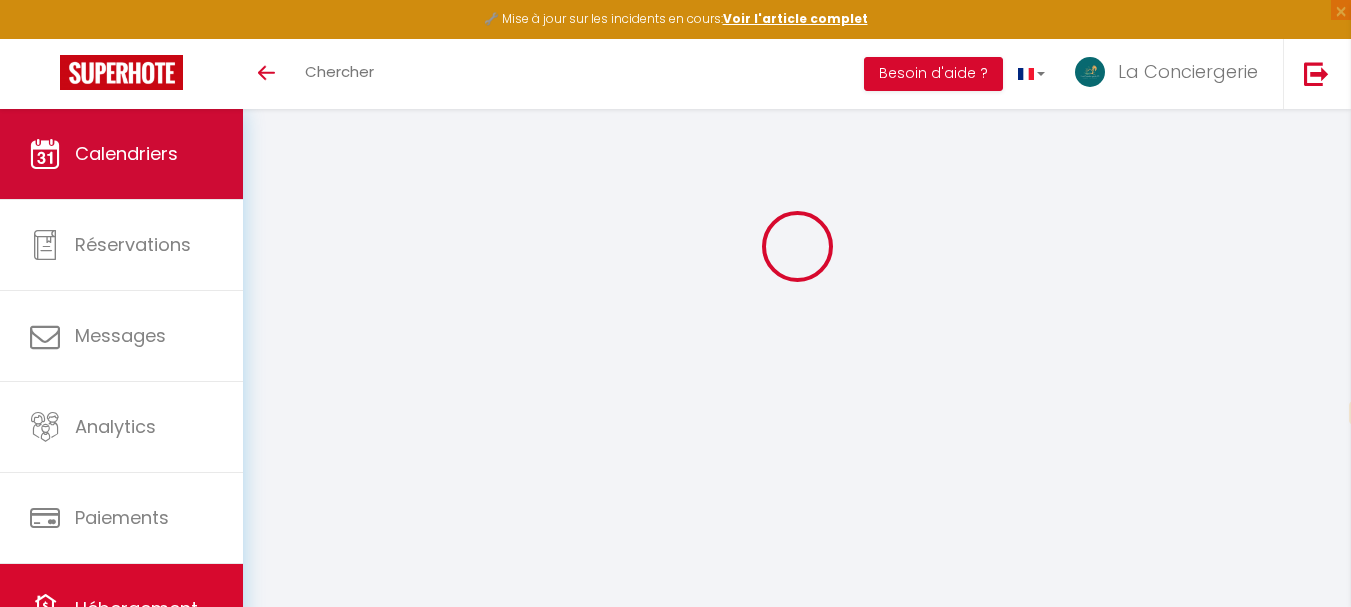 scroll, scrollTop: 100, scrollLeft: 0, axis: vertical 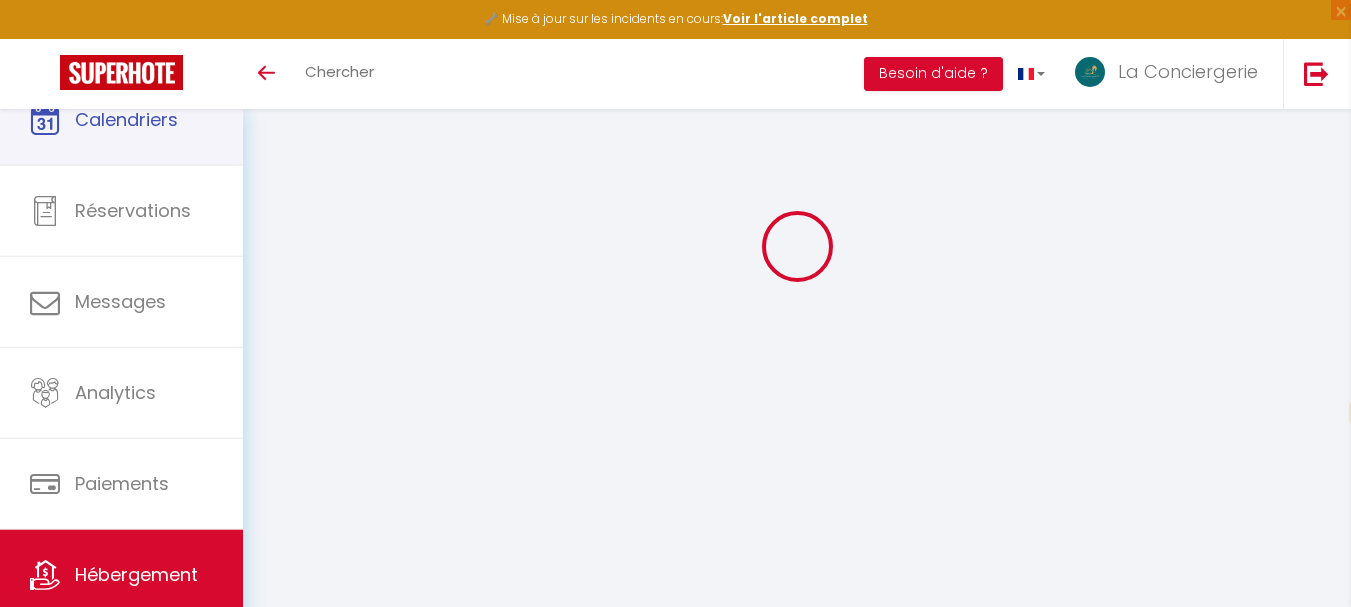 select 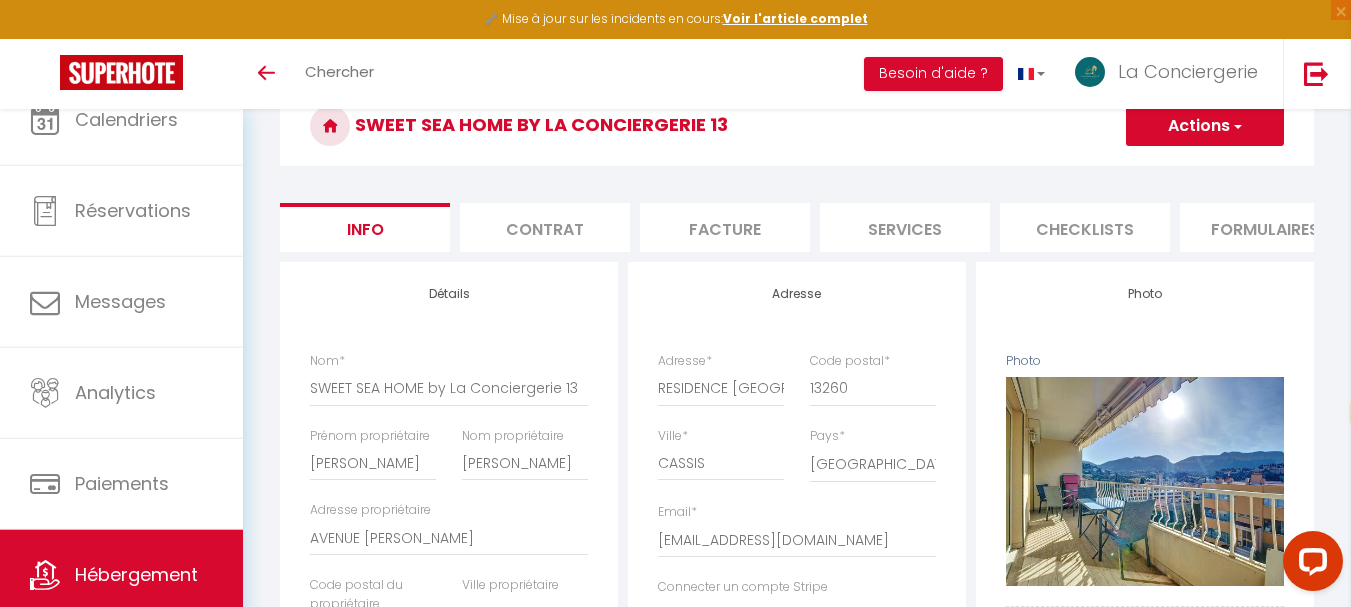scroll, scrollTop: 0, scrollLeft: 0, axis: both 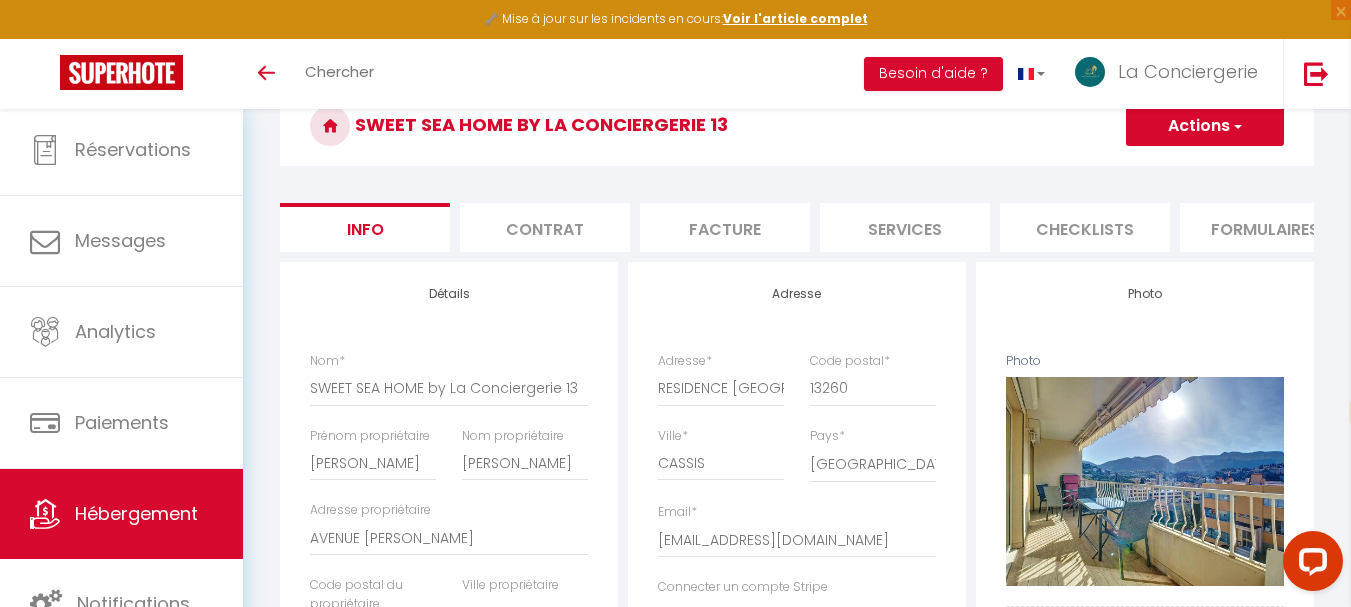 click on "Hébergement" at bounding box center (136, 513) 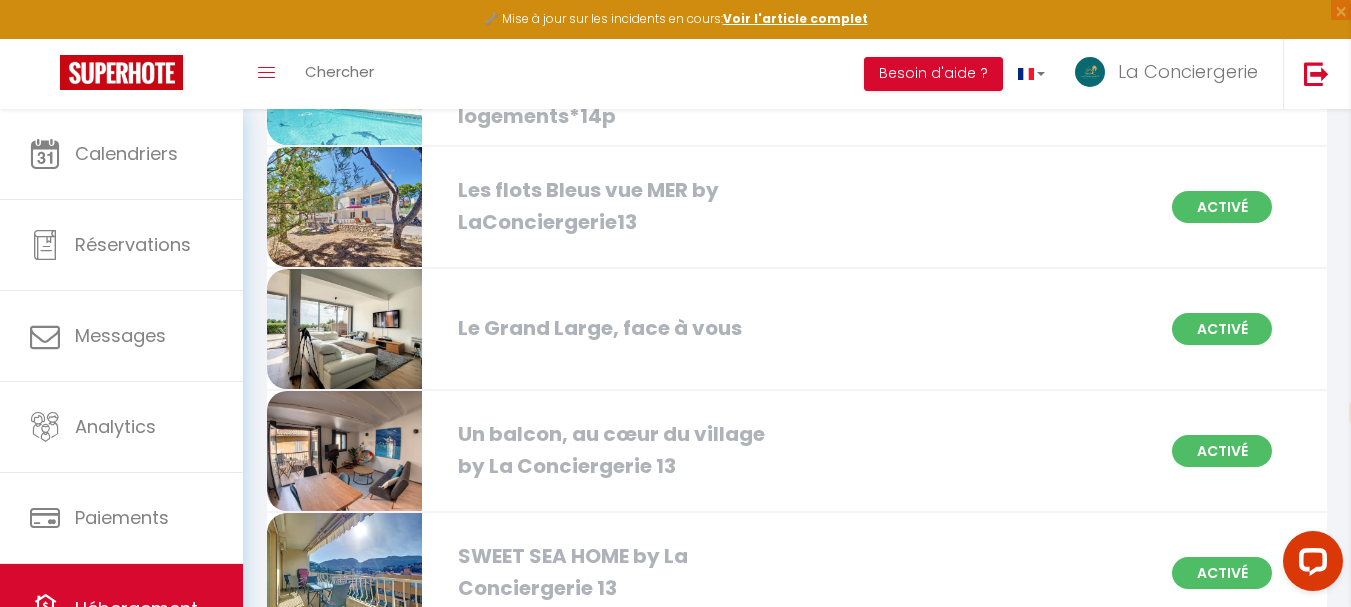 scroll, scrollTop: 400, scrollLeft: 0, axis: vertical 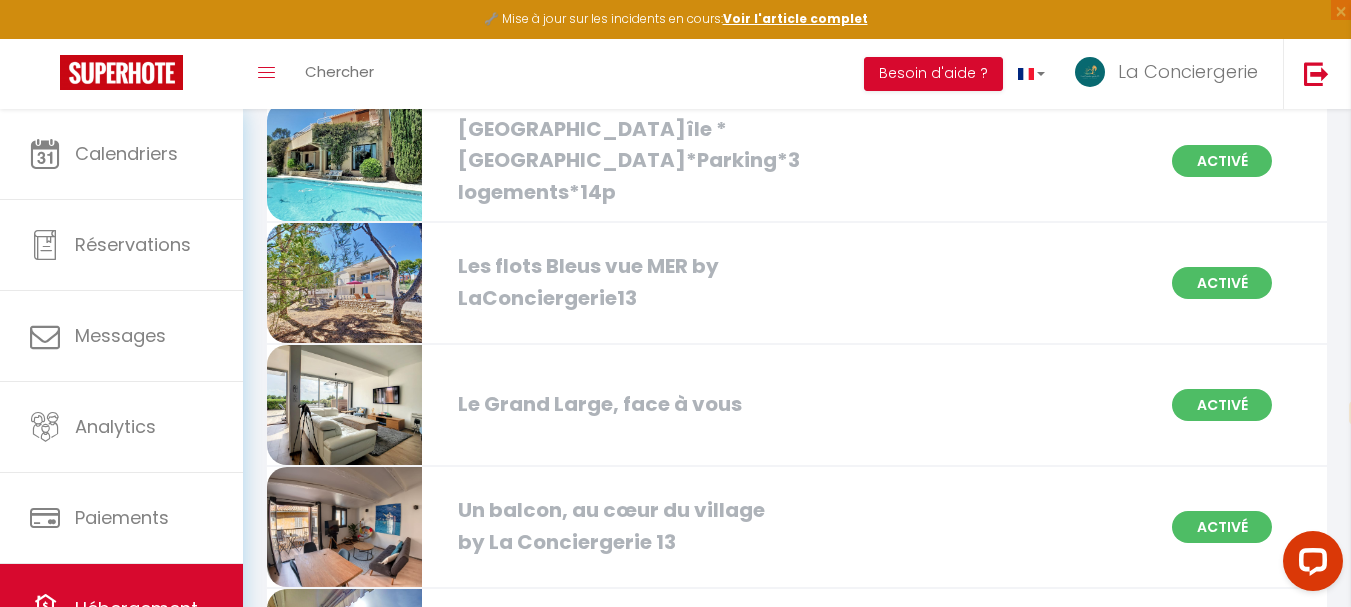 click on "Les flots Bleus vue MER by LaConciergerie13" at bounding box center (616, 282) 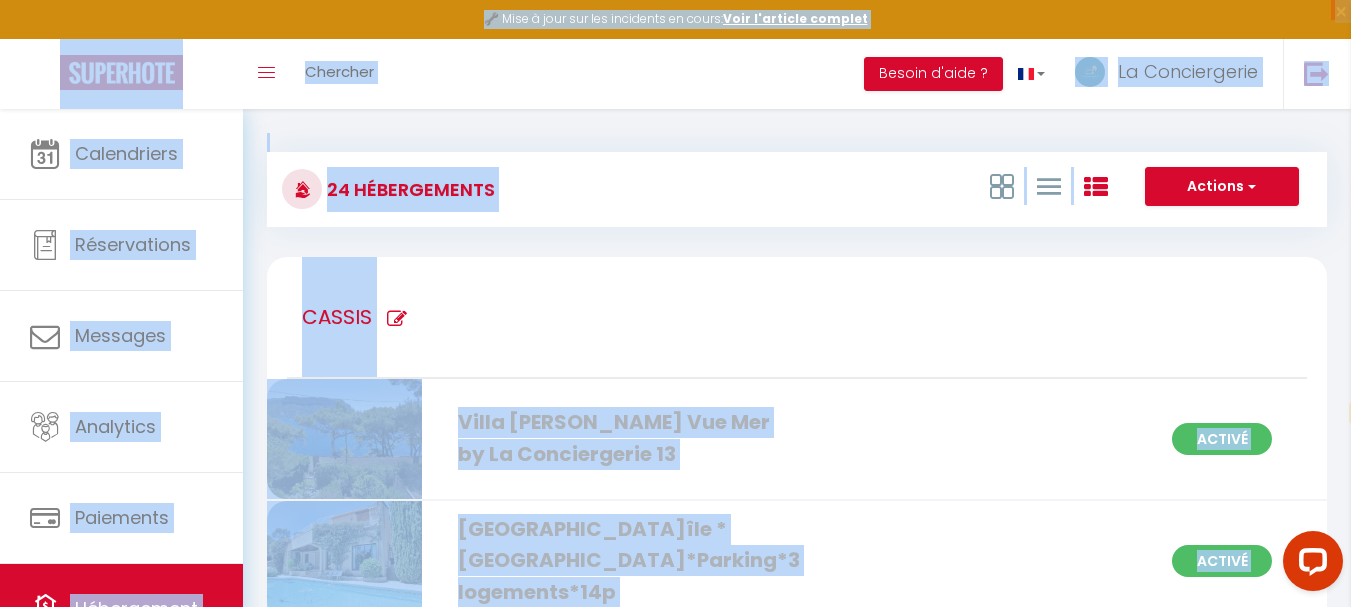 select on "3" 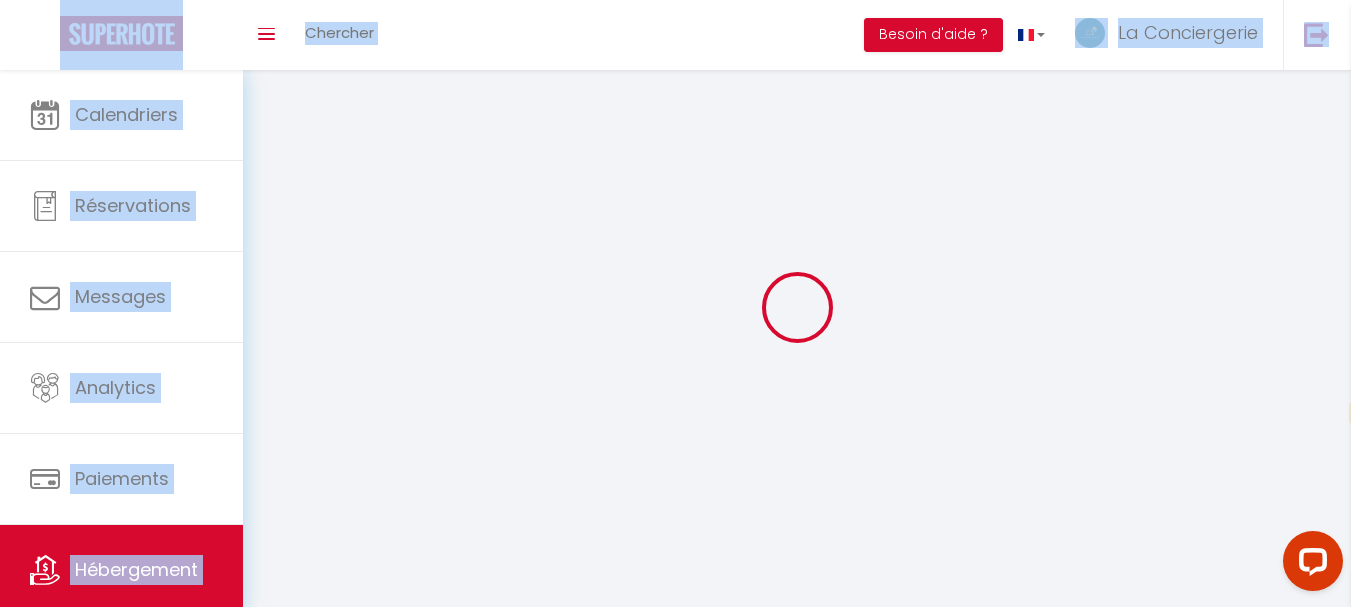 select 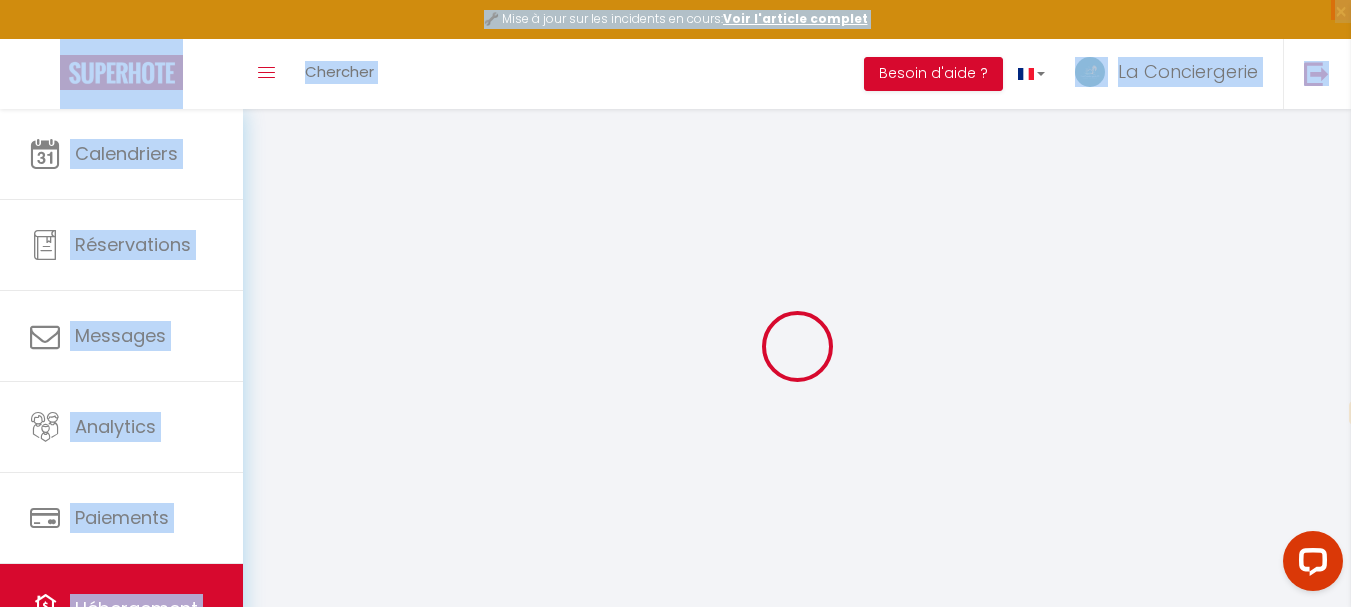 select 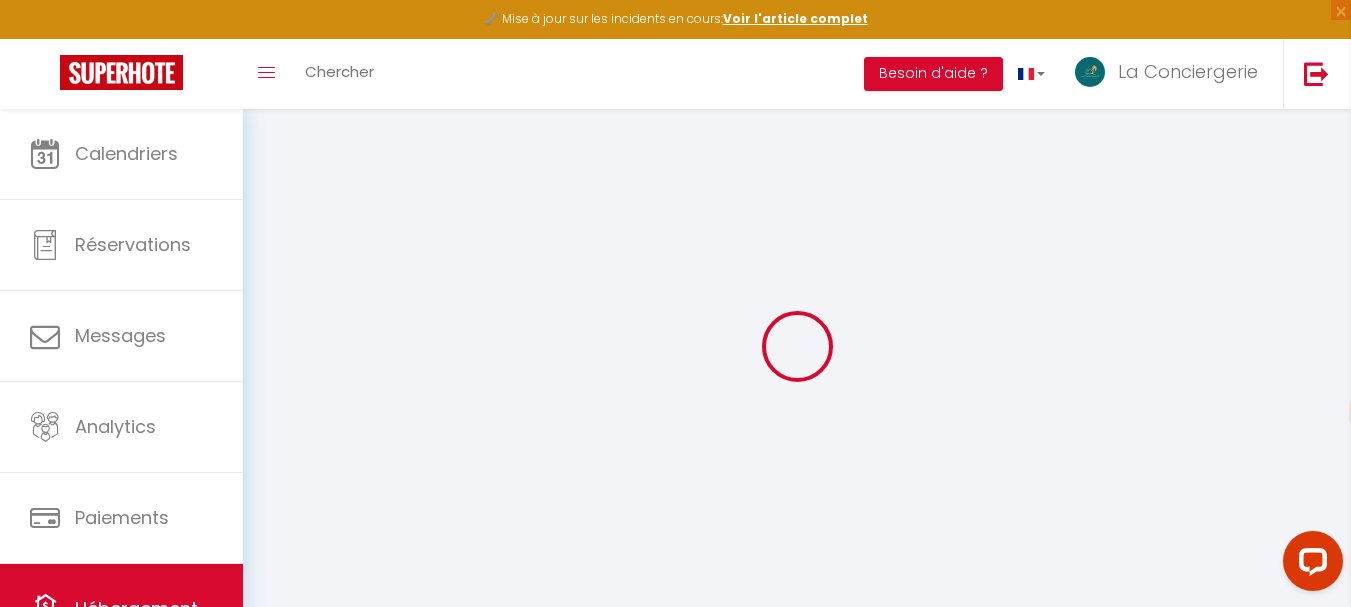 select 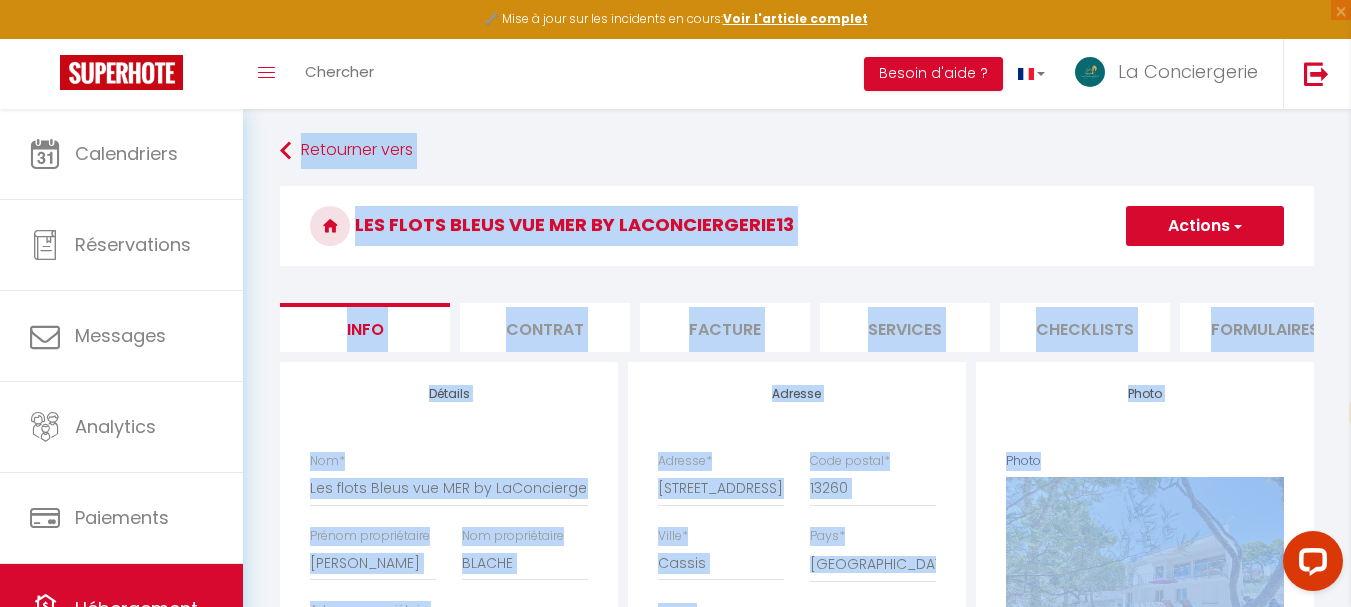 select 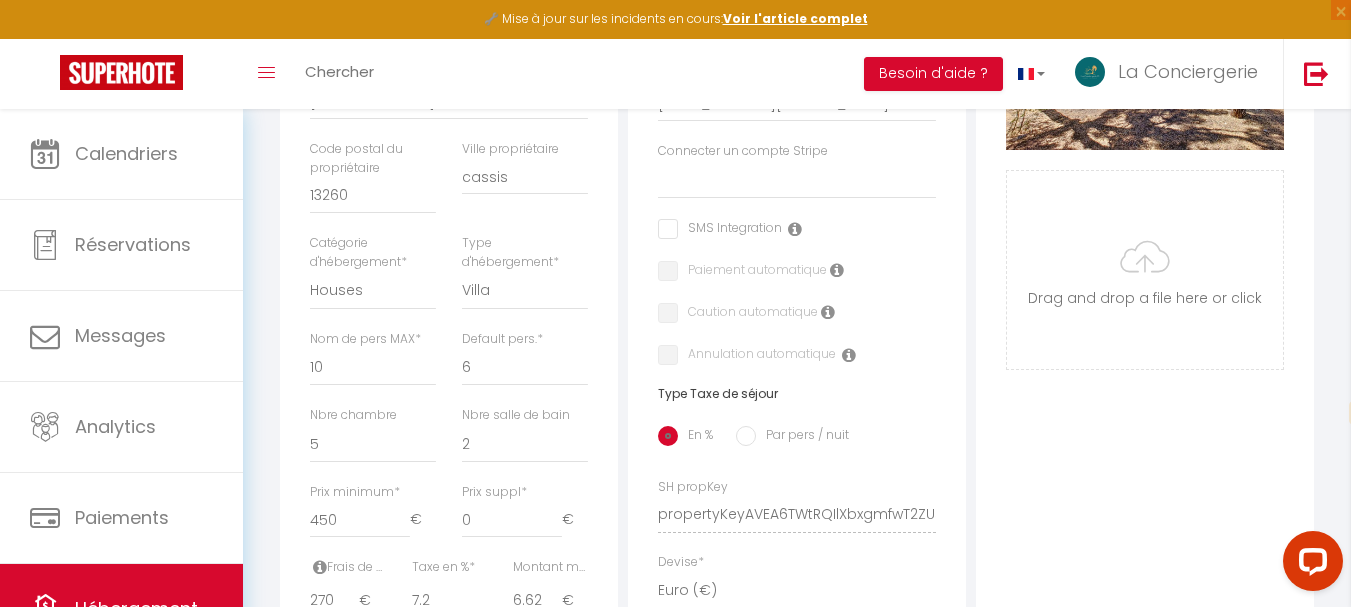 scroll, scrollTop: 500, scrollLeft: 0, axis: vertical 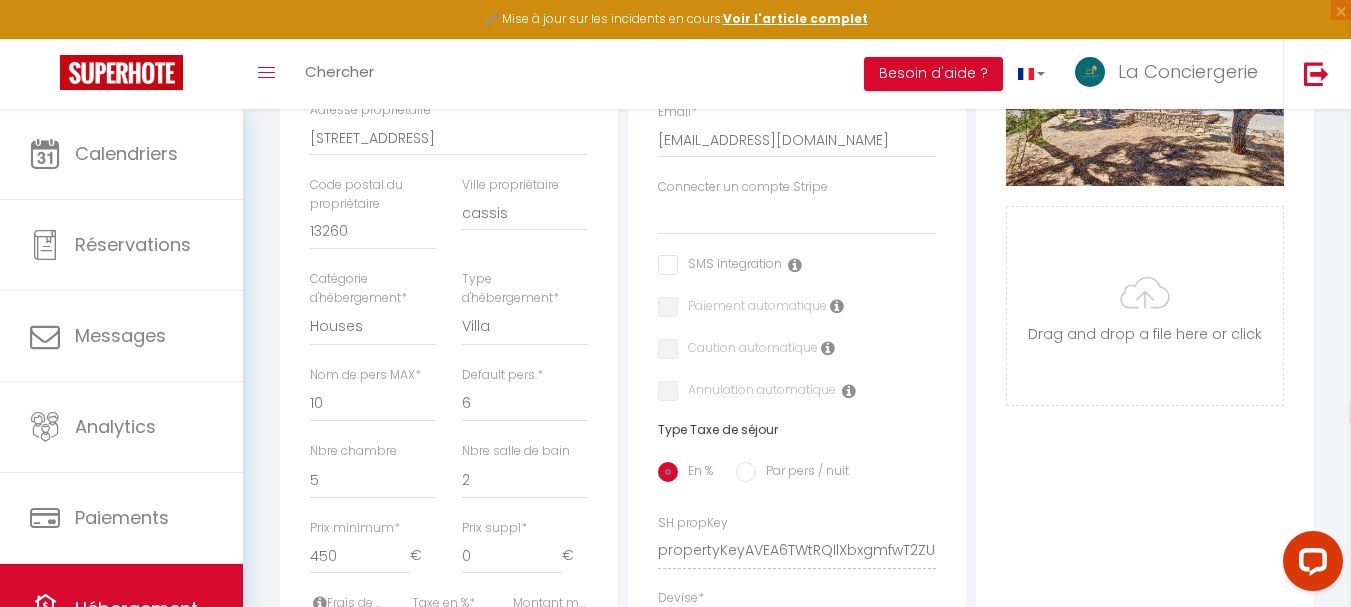 click on "Connecter un compte Stripe" at bounding box center [743, 187] 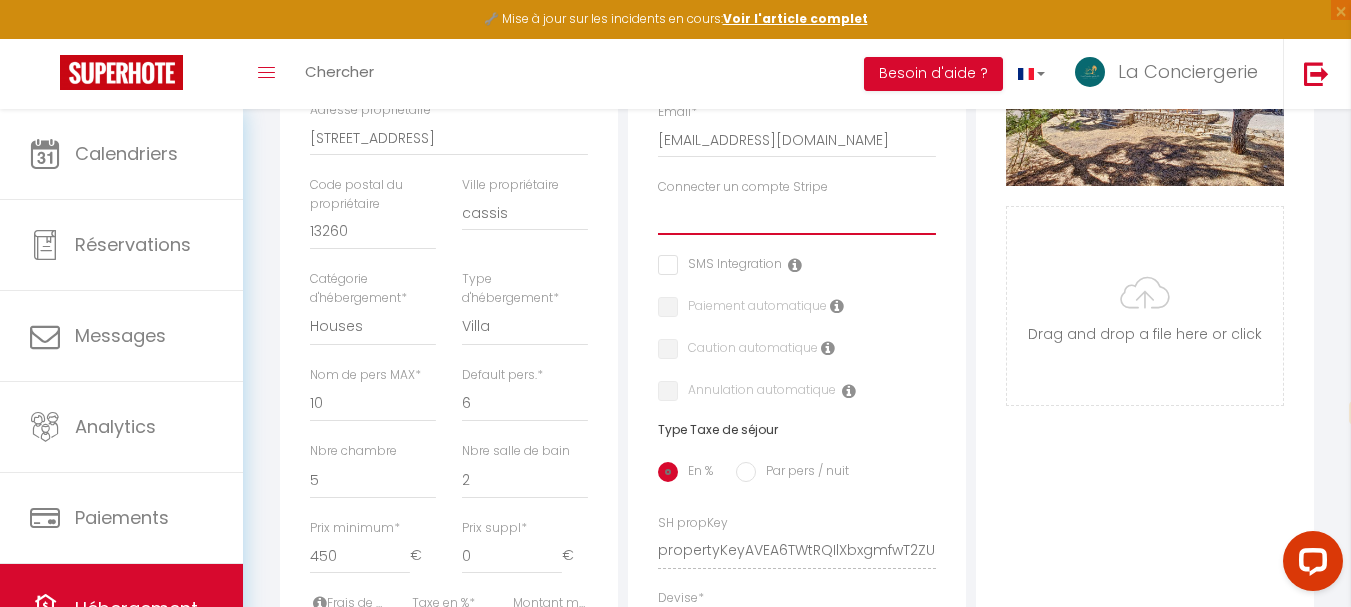 click on "la conciergerie 13
VANMARCKE
LES BOUGAINVILLEES
Le vieux moulin
tyntarides
CASSIS EVASION
fontvert
[PERSON_NAME]
LC13
[GEOGRAPHIC_DATA]
7b LOFT
[PERSON_NAME]" at bounding box center [797, 216] 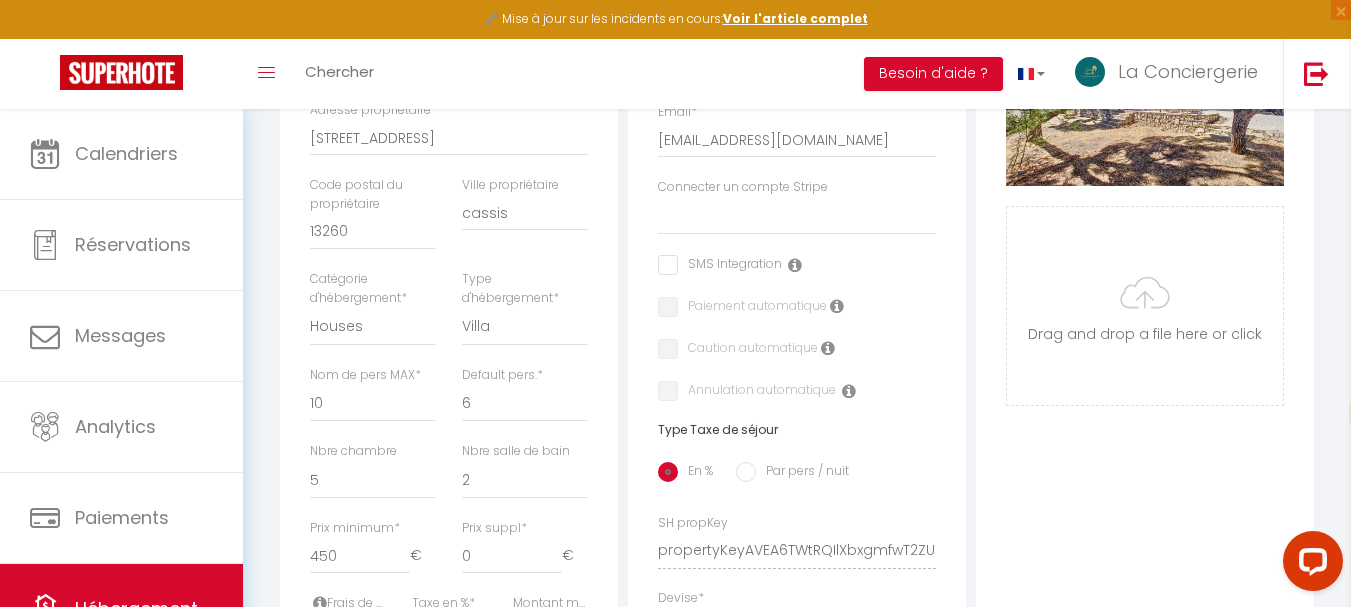 click on "Connecter un compte Stripe" at bounding box center [743, 187] 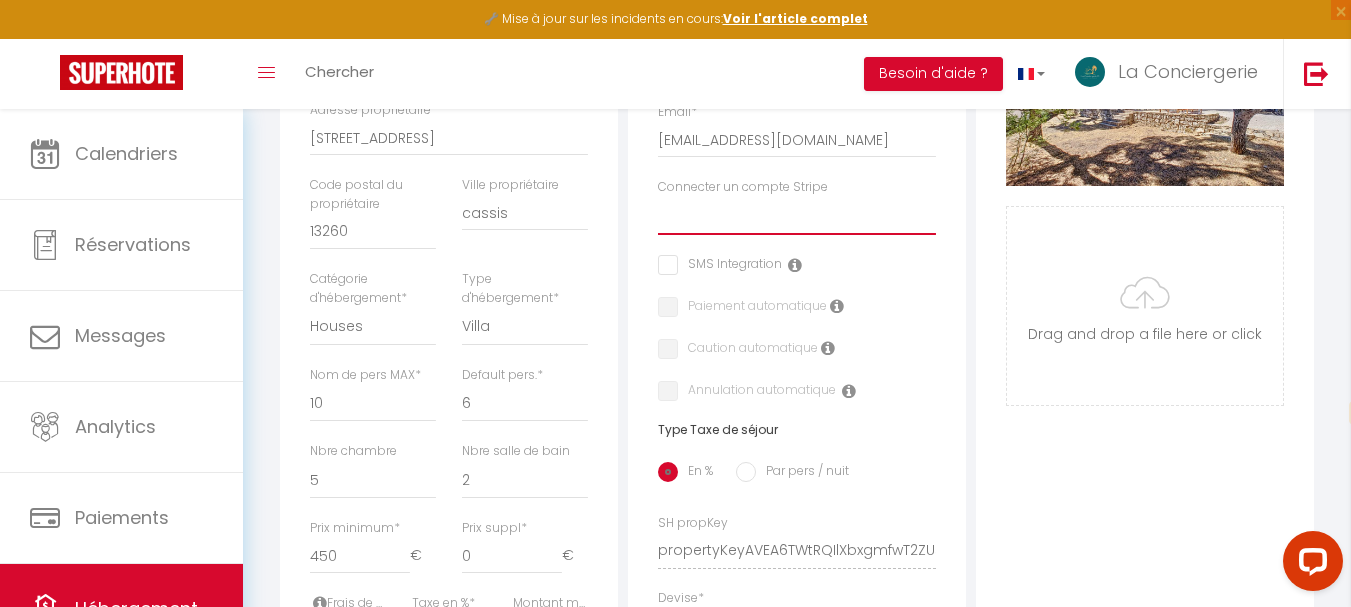 click on "la conciergerie 13
VANMARCKE
LES BOUGAINVILLEES
Le vieux moulin
tyntarides
CASSIS EVASION
fontvert
[PERSON_NAME]
LC13
[GEOGRAPHIC_DATA]
7b LOFT
[PERSON_NAME]" at bounding box center [797, 216] 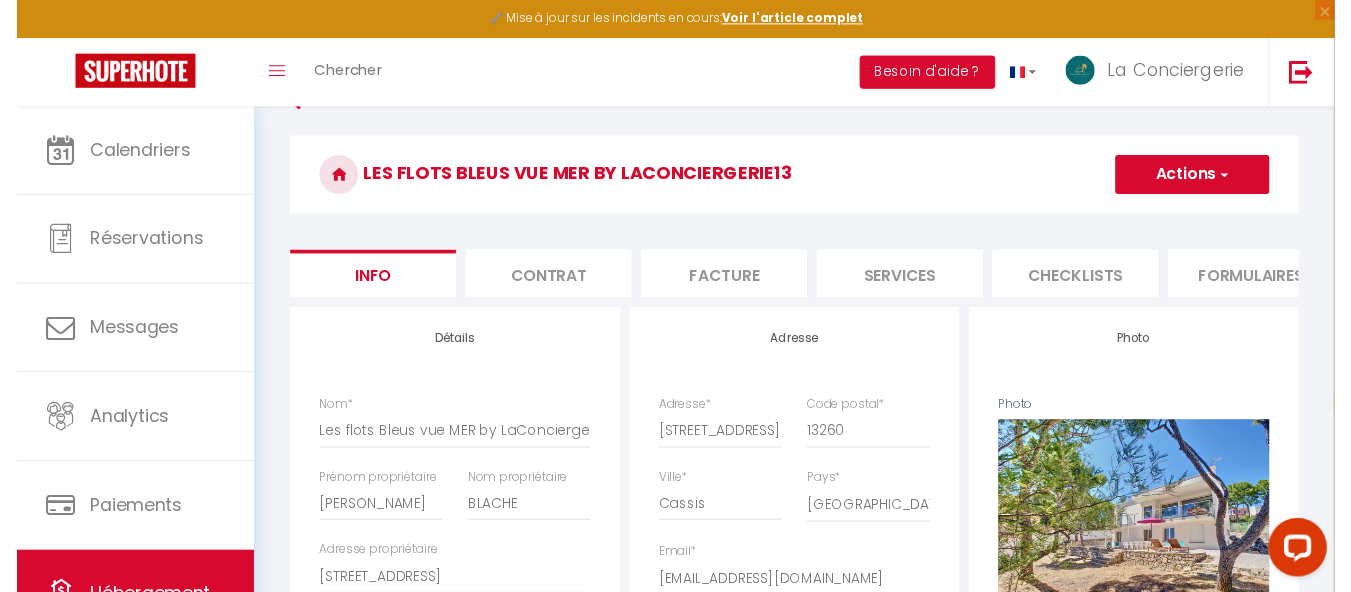 scroll, scrollTop: 0, scrollLeft: 0, axis: both 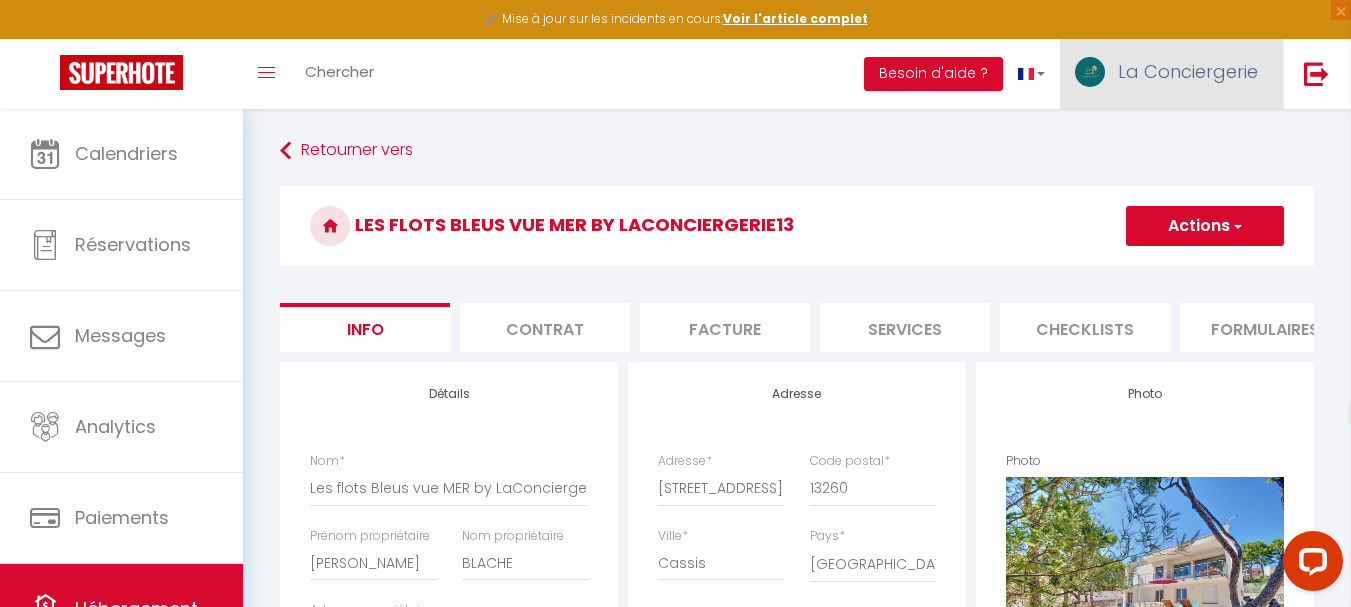 click on "La Conciergerie" at bounding box center (1188, 71) 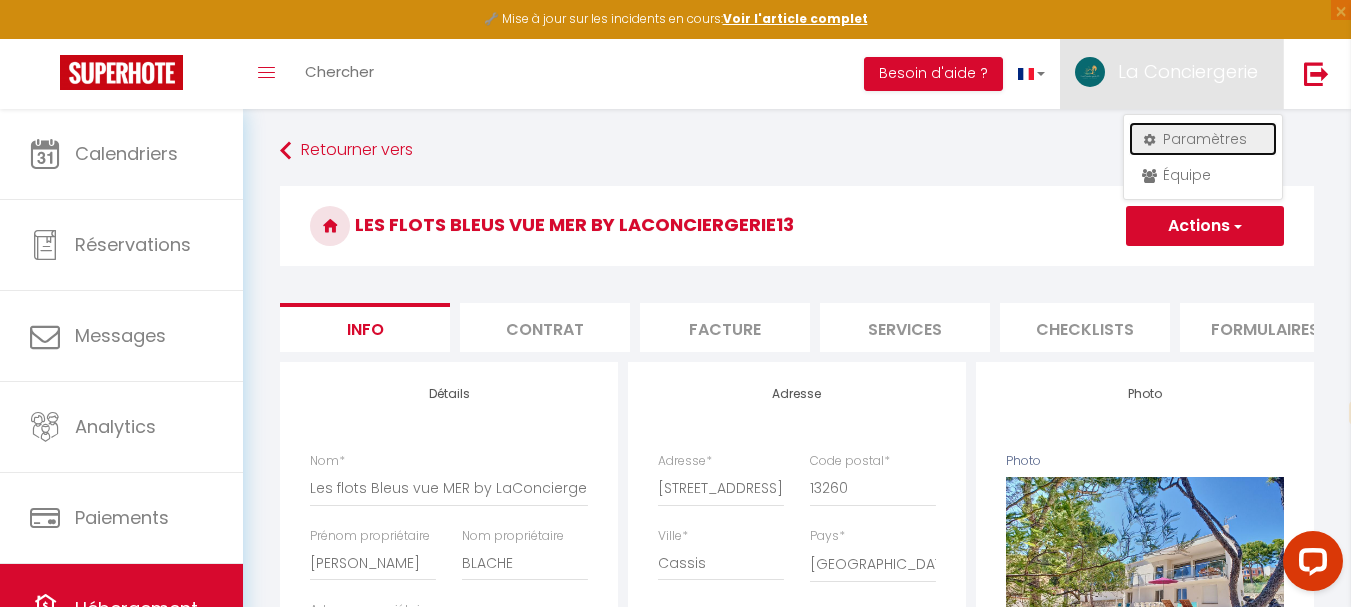click on "Paramètres" at bounding box center [1203, 139] 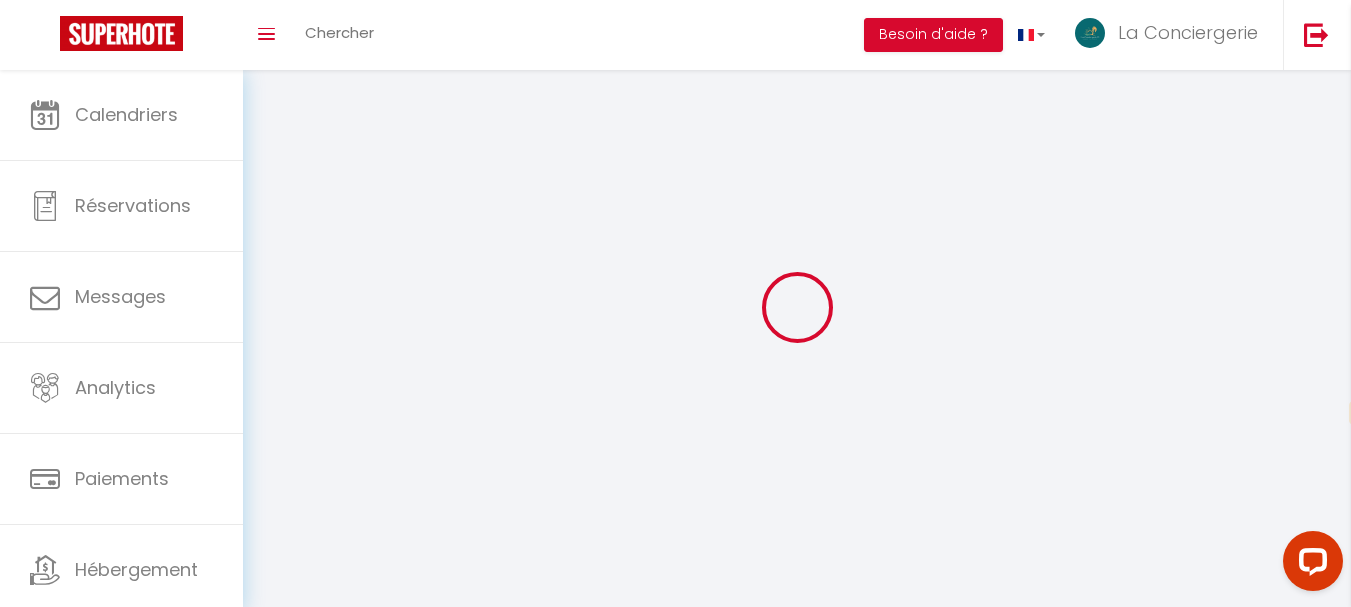 select 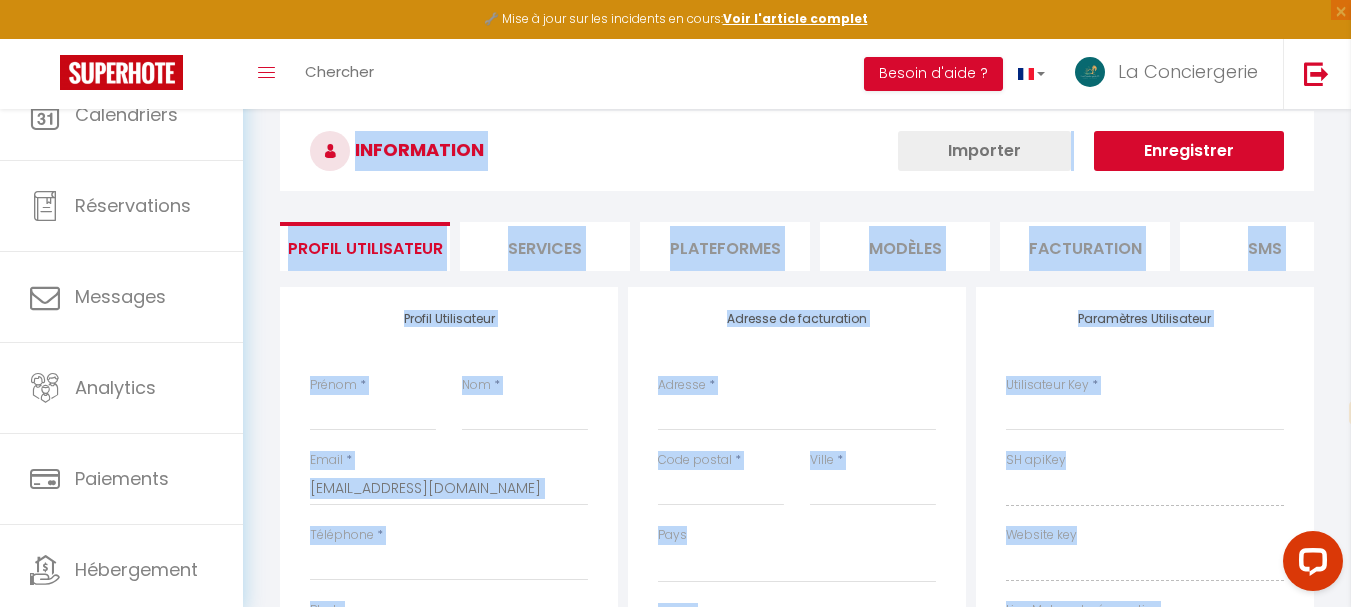 select 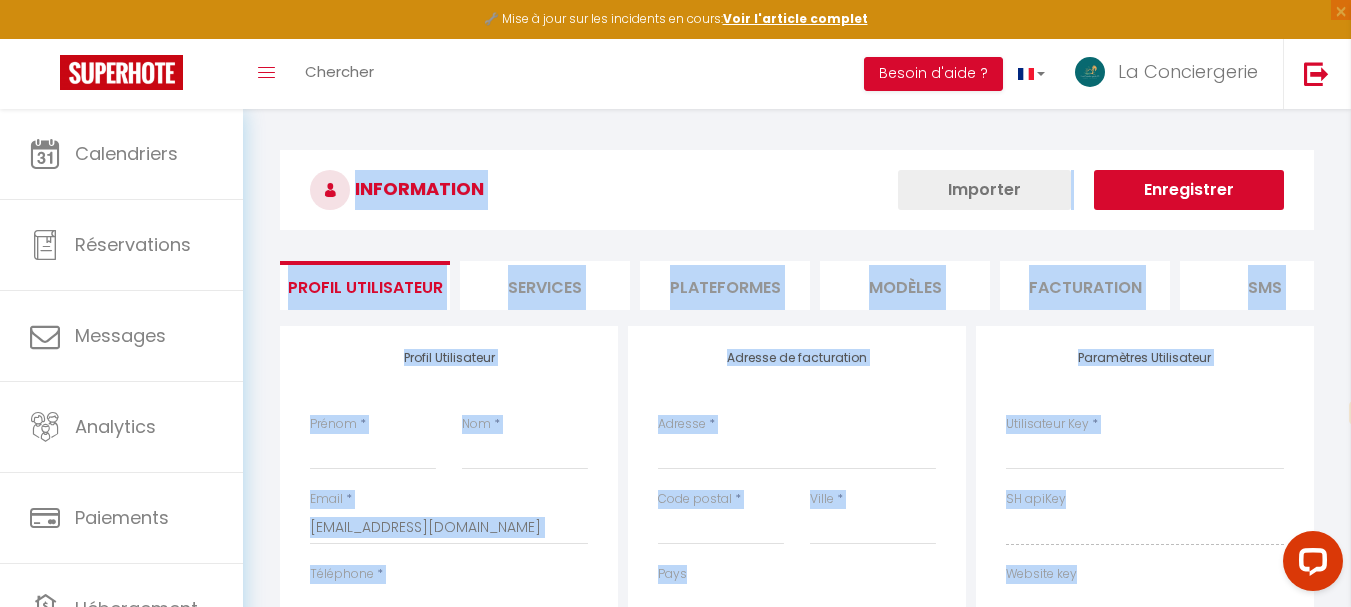 select 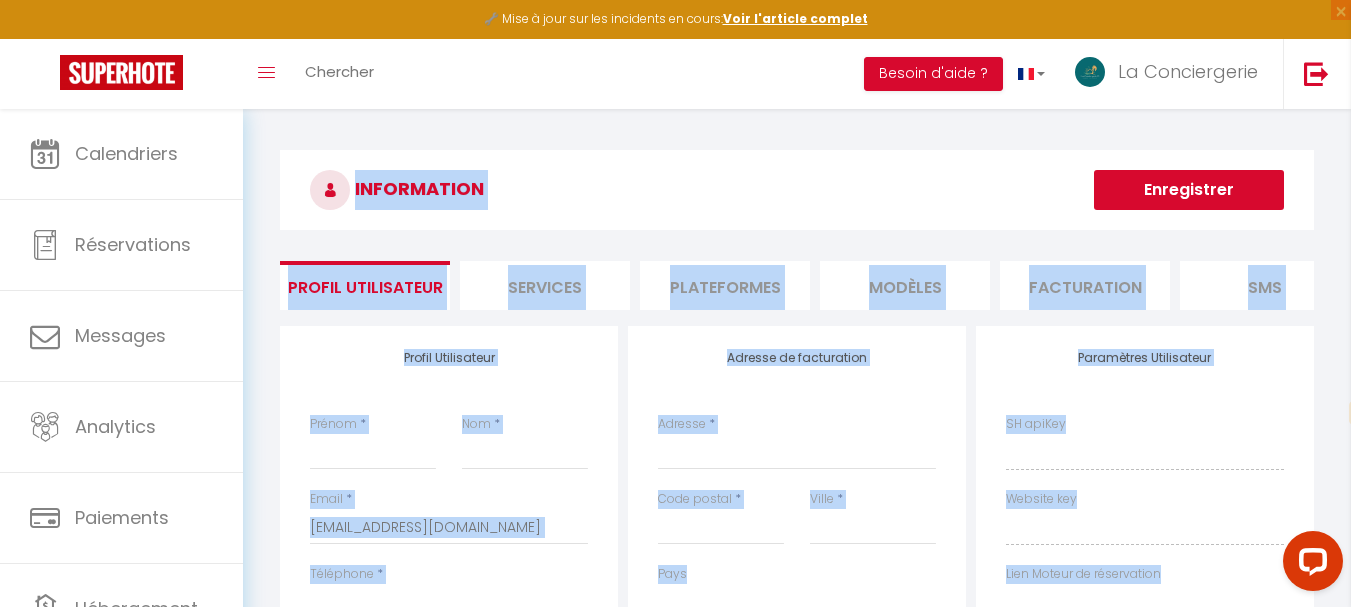 click on "INFORMATION" at bounding box center [797, 190] 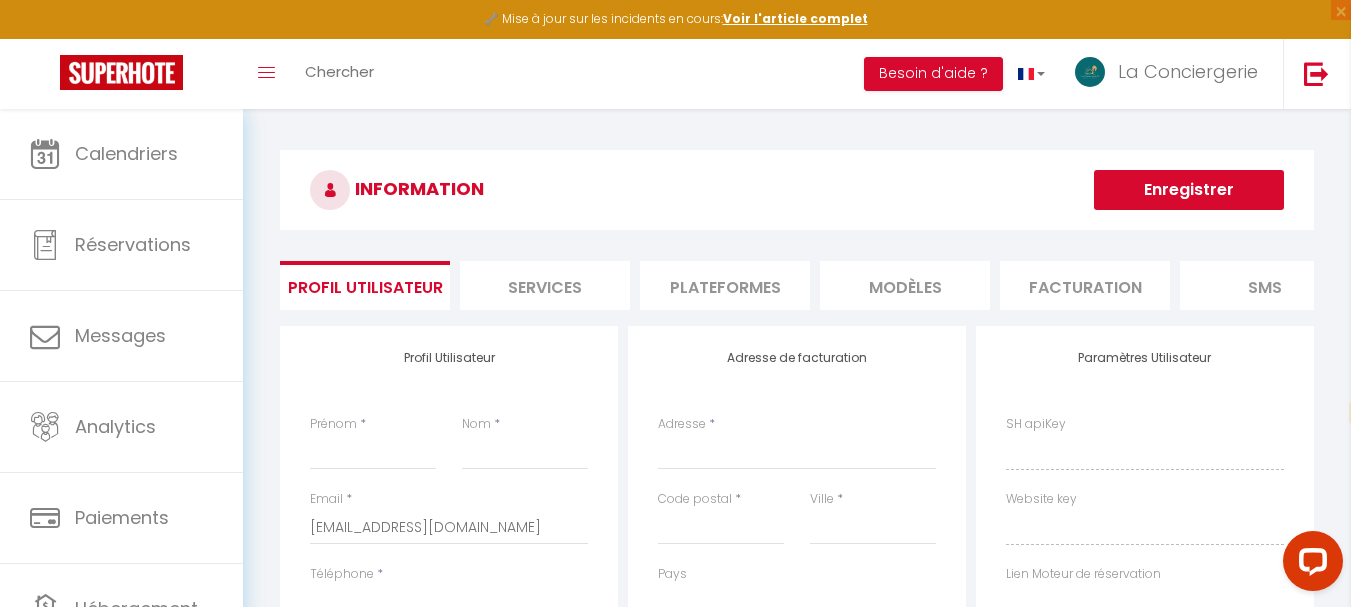 click on "Services" at bounding box center (545, 285) 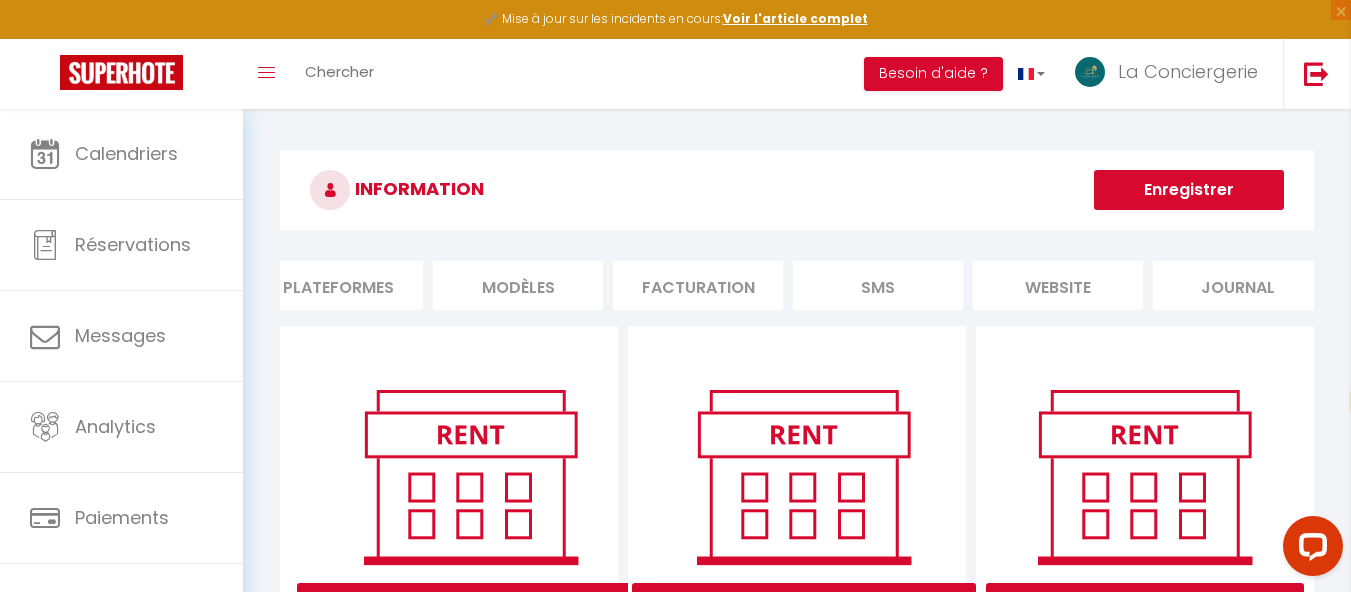 scroll, scrollTop: 0, scrollLeft: 406, axis: horizontal 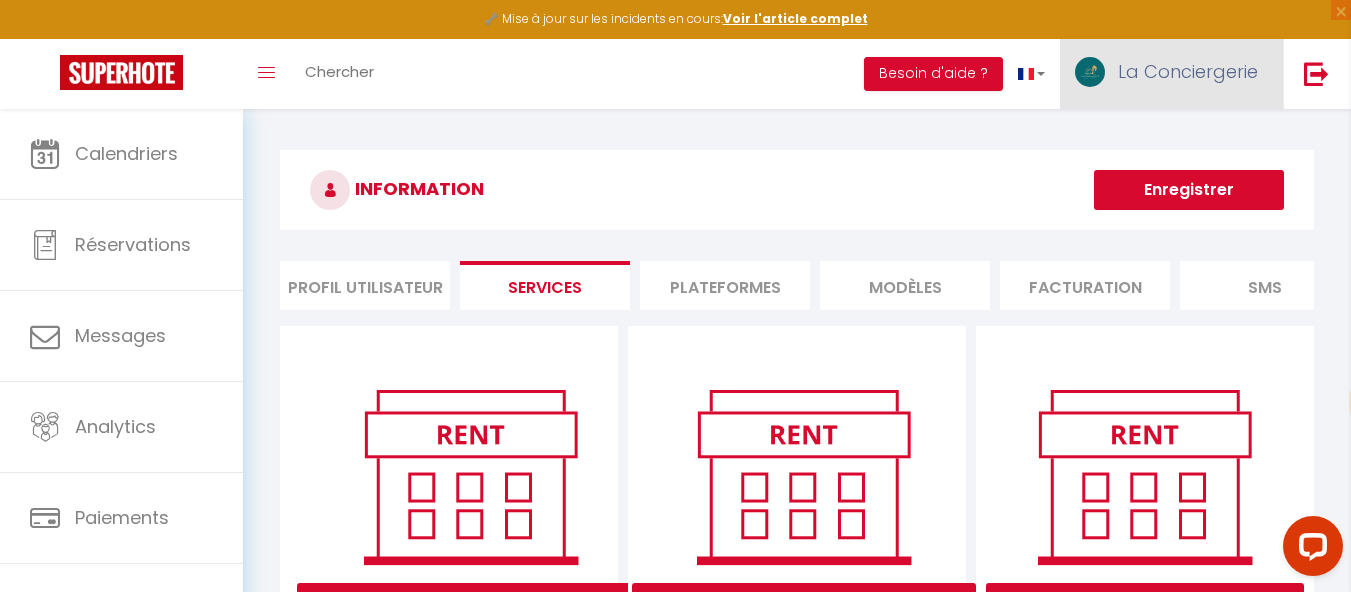 click on "La Conciergerie" at bounding box center (1188, 71) 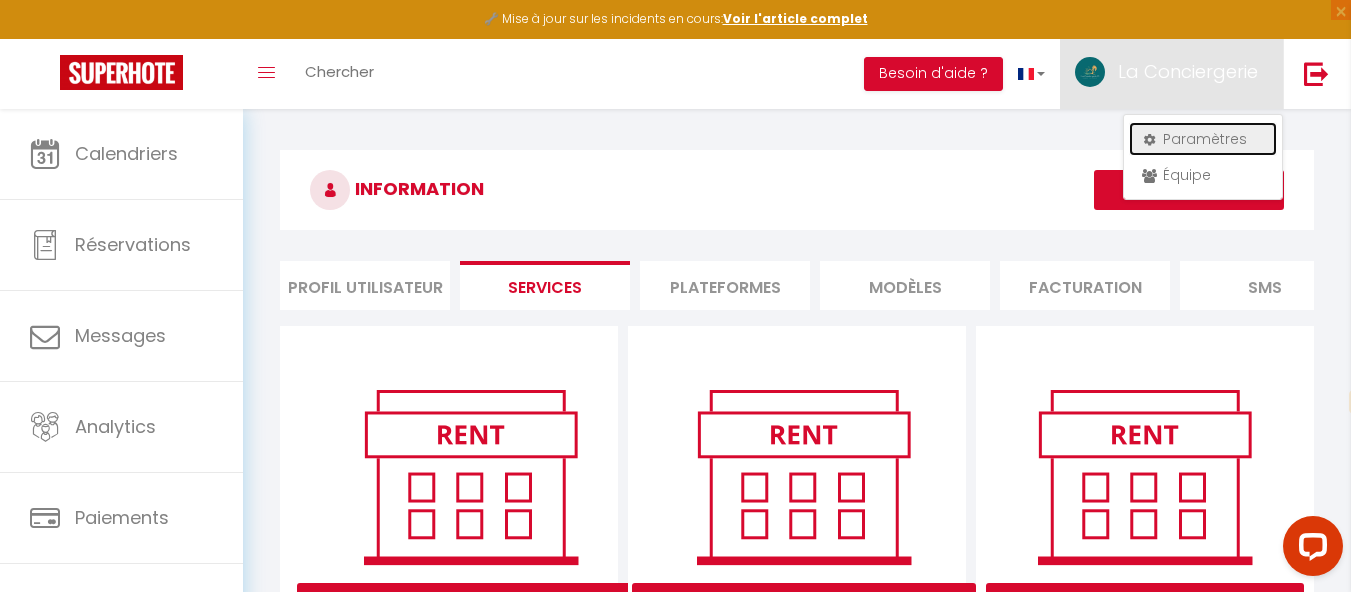 click on "Paramètres" at bounding box center (1203, 139) 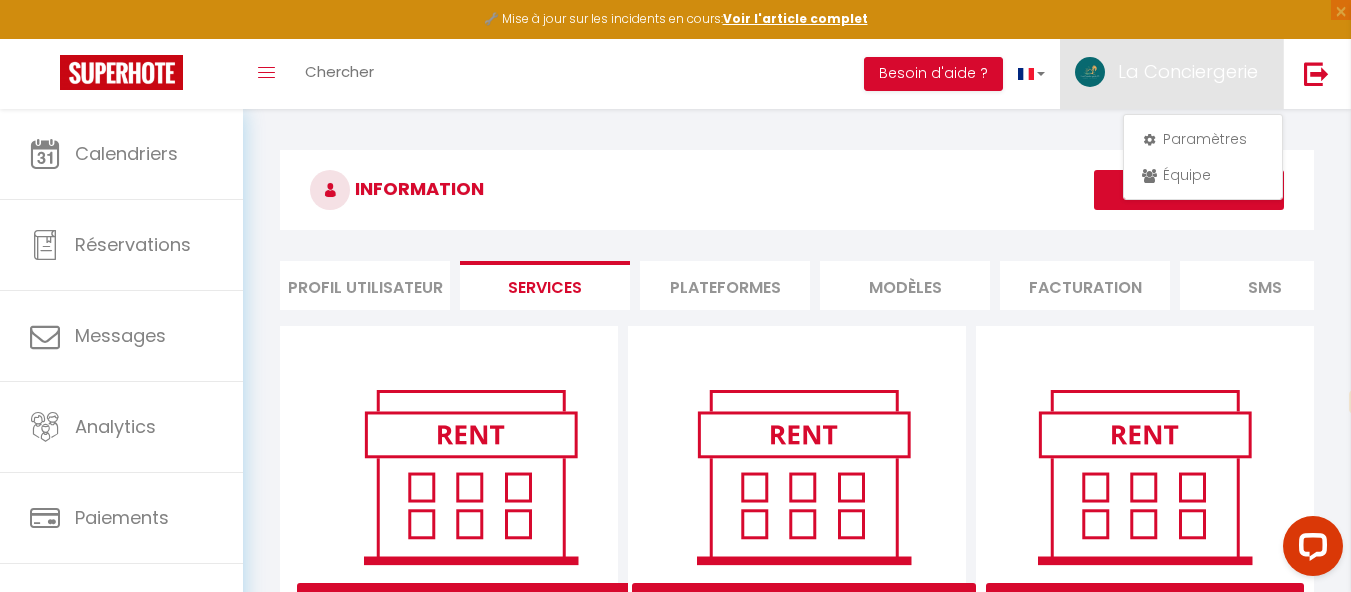 click on "Profil Utilisateur" at bounding box center (365, 285) 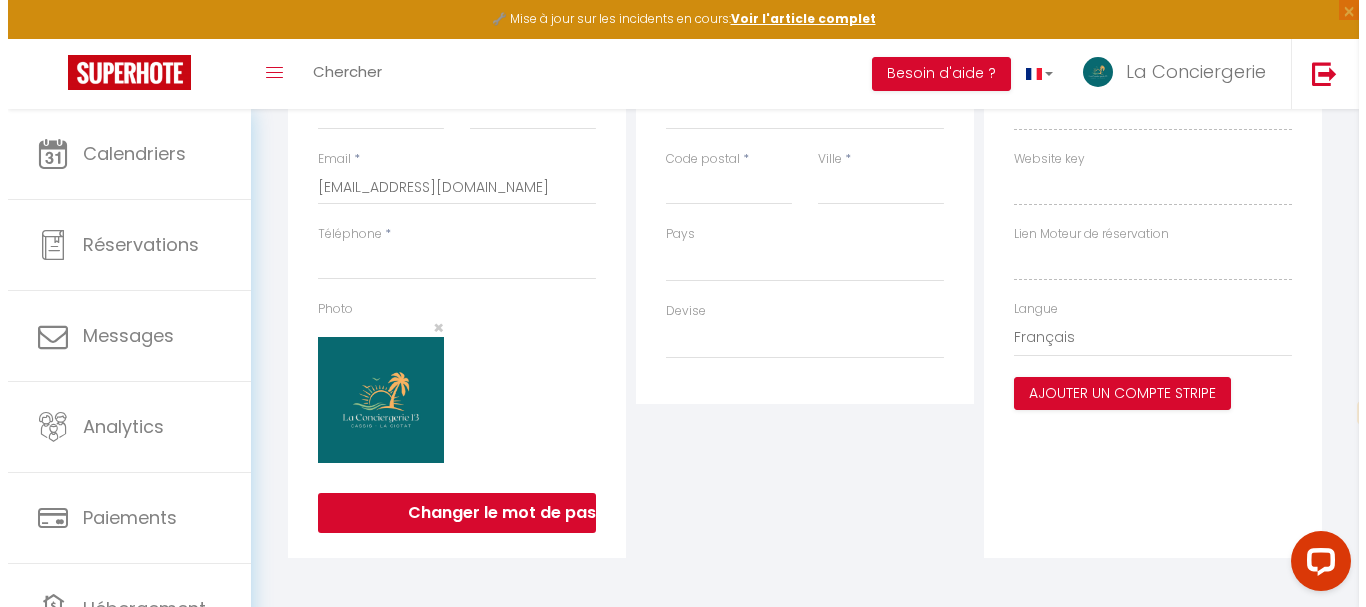 scroll, scrollTop: 362, scrollLeft: 0, axis: vertical 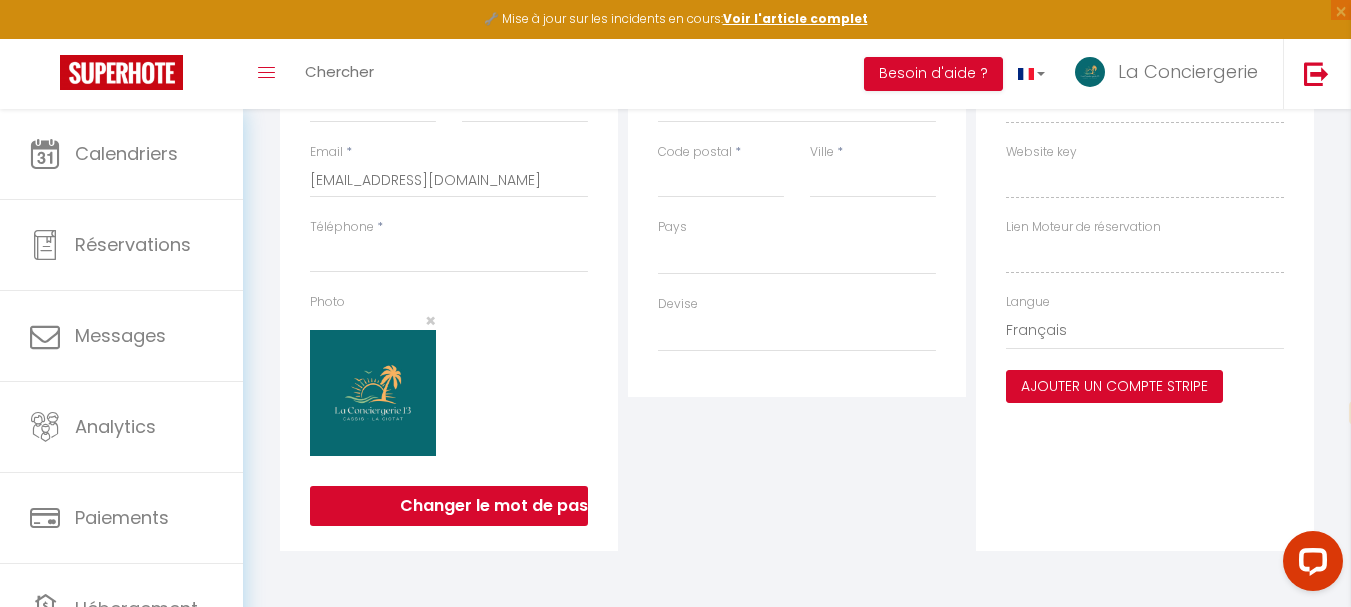 click on "Ajouter un compte Stripe" at bounding box center [1114, 387] 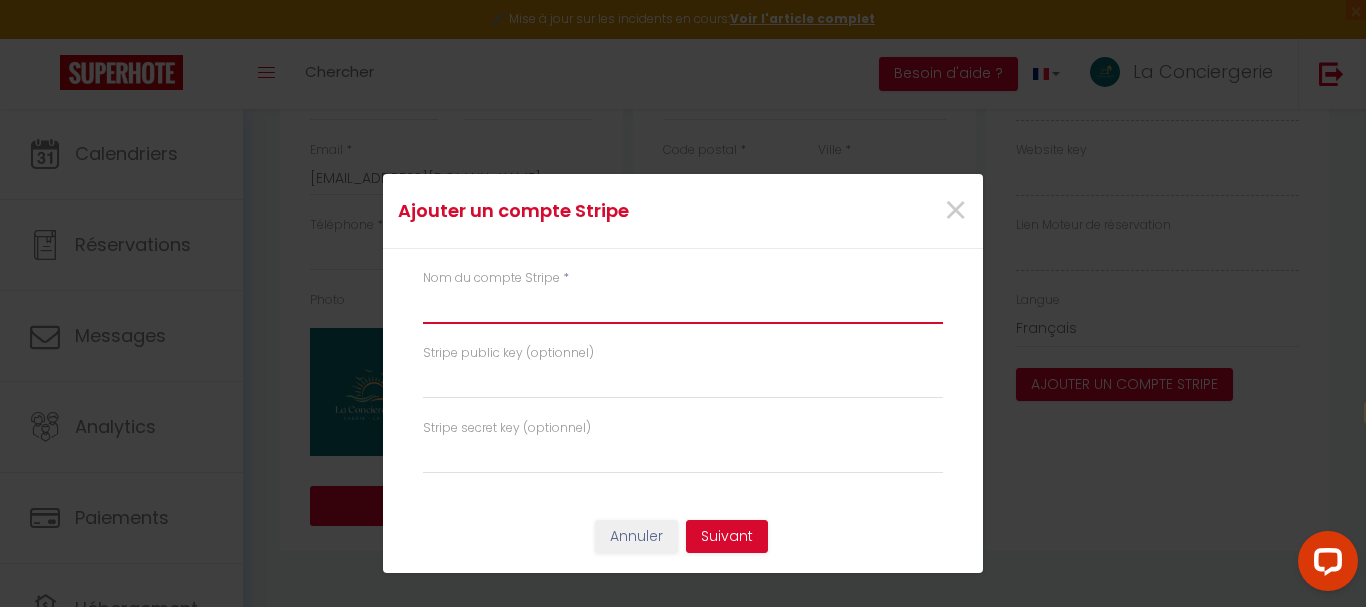 click at bounding box center (683, 306) 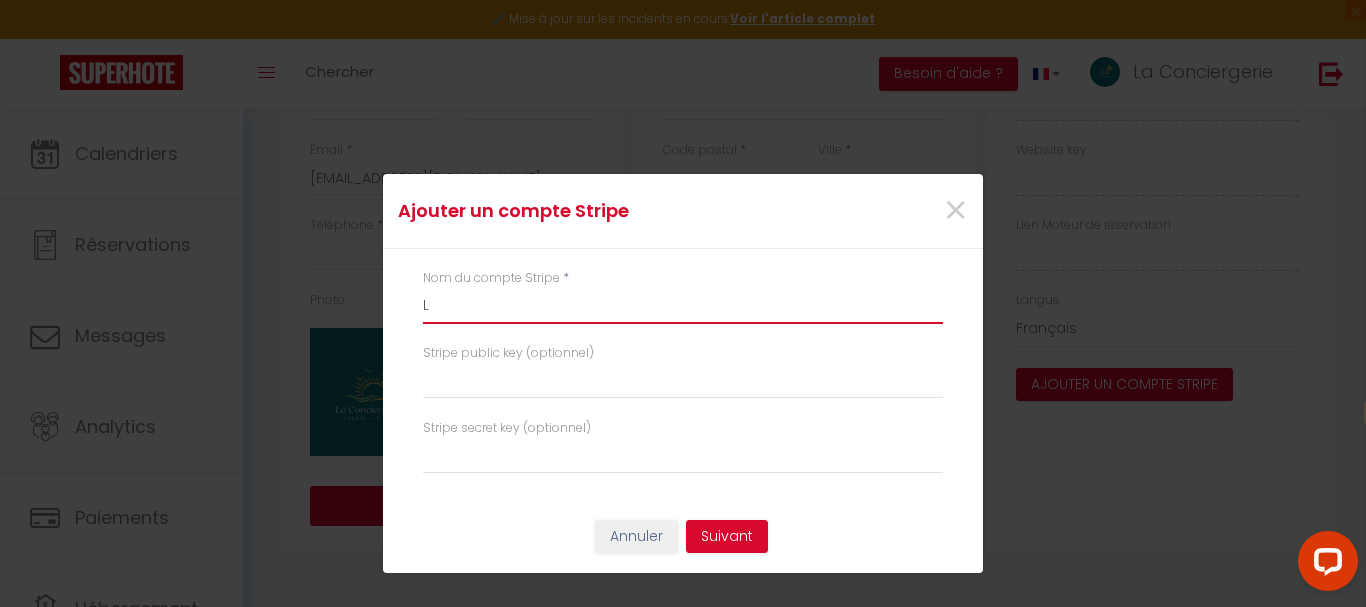 select 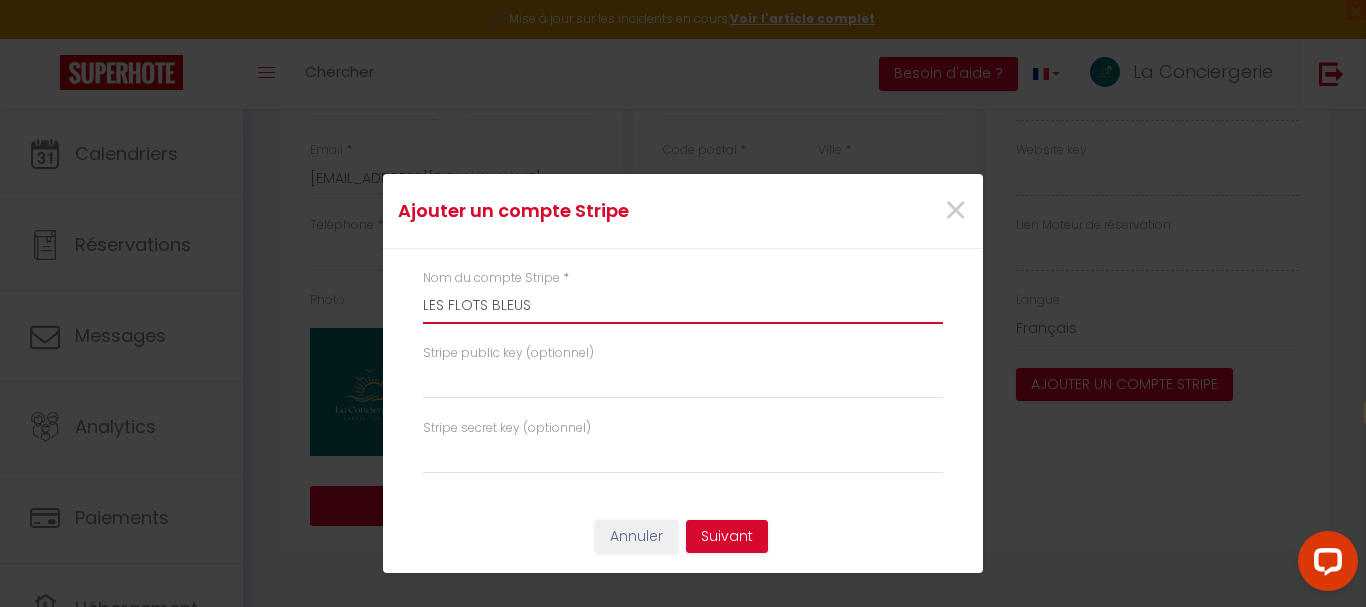 type on "LES FLOTS BLEUS" 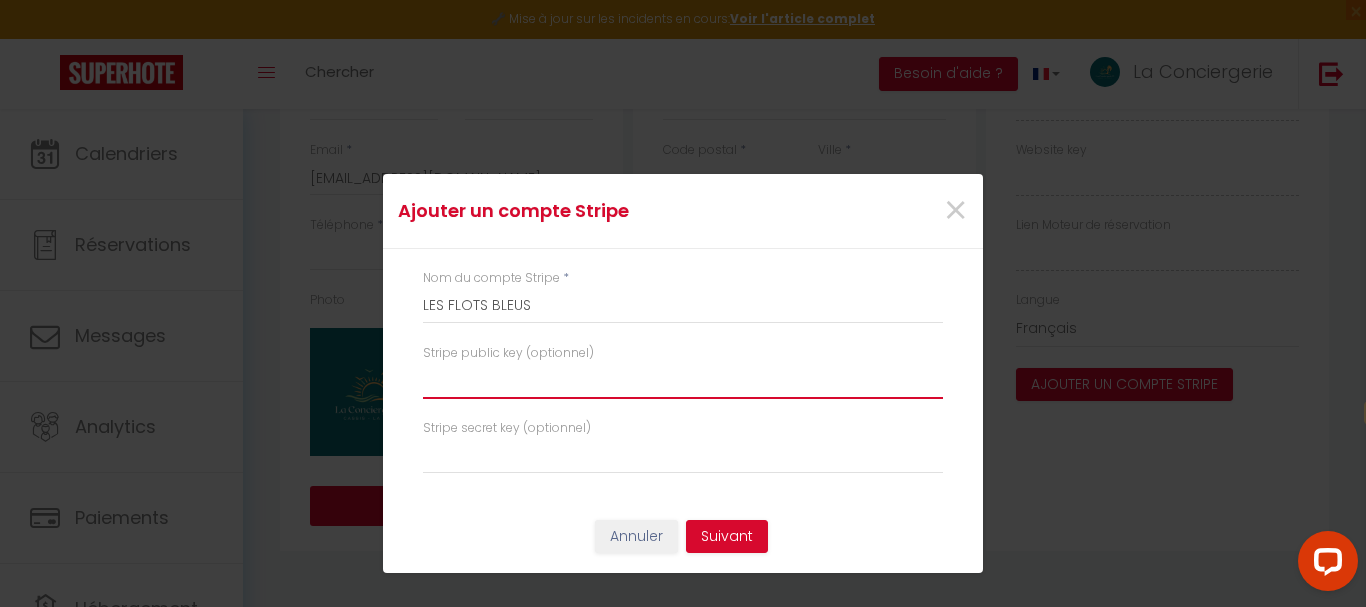 click at bounding box center [683, 381] 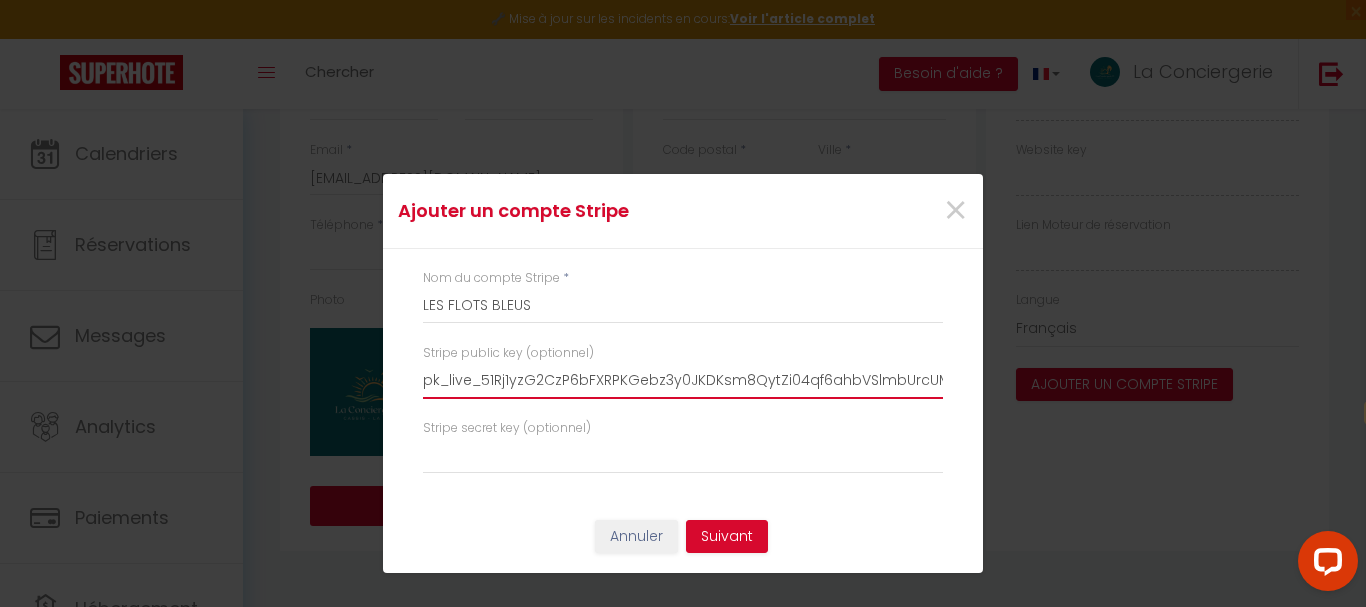 select 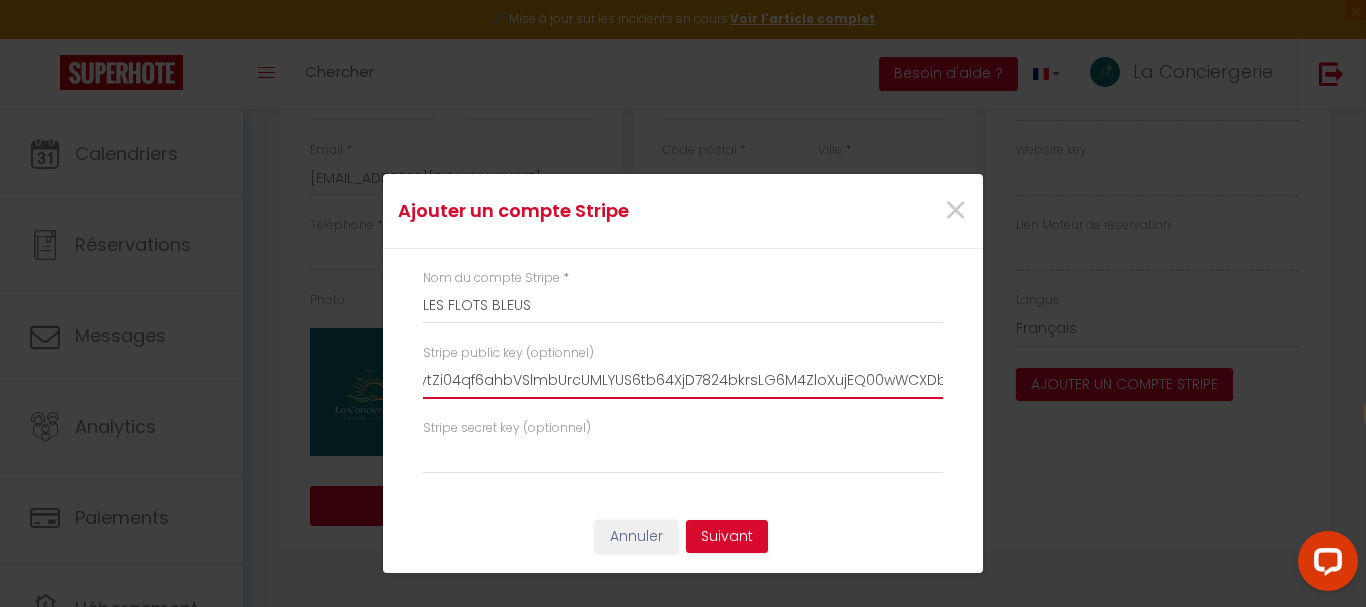 type on "pk_live_51Rj1yzG2CzP6bFXRPKGebz3y0JKDKsm8QytZi04qf6ahbVSlmbUrcUMLYUS6tb64XjD7824bkrsLG6M4ZloXujEQ00wWCXDb00" 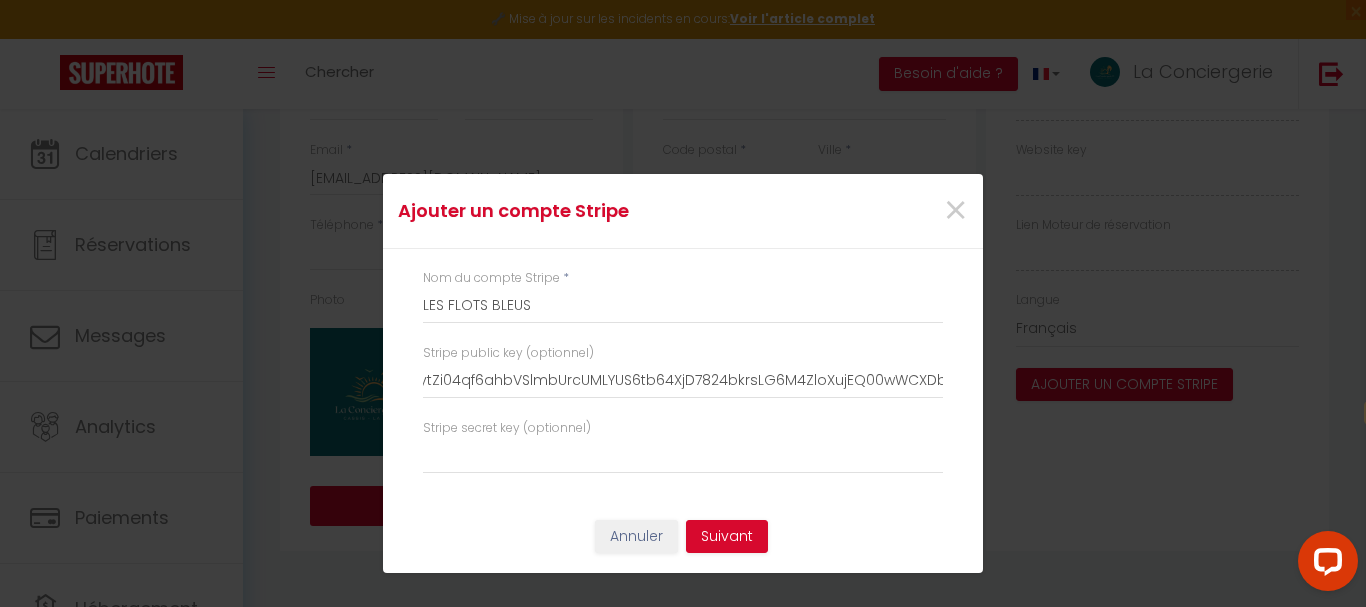 scroll, scrollTop: 0, scrollLeft: 0, axis: both 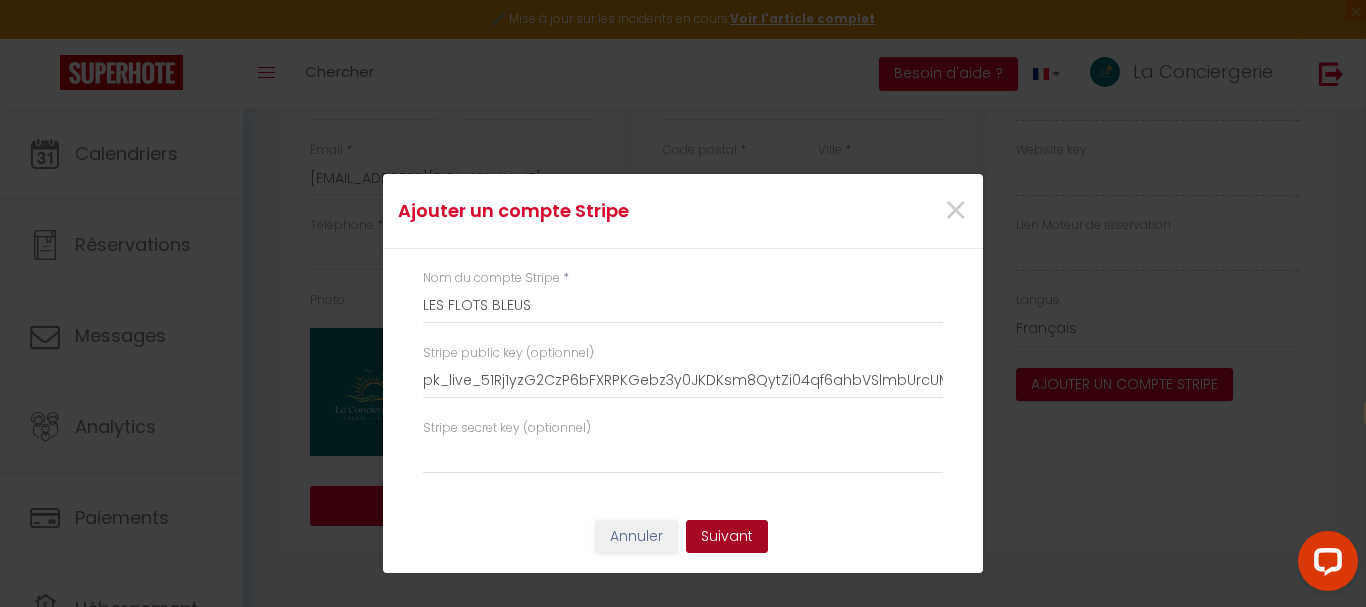 click on "Suivant" at bounding box center [727, 537] 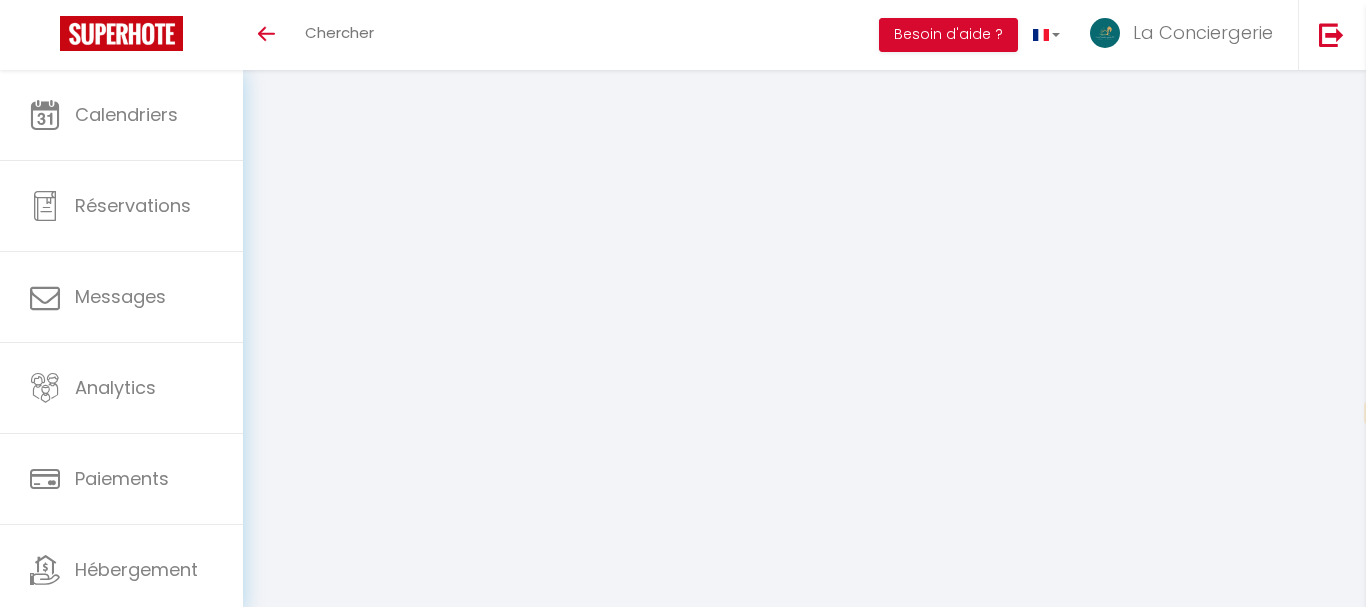 select on "fr" 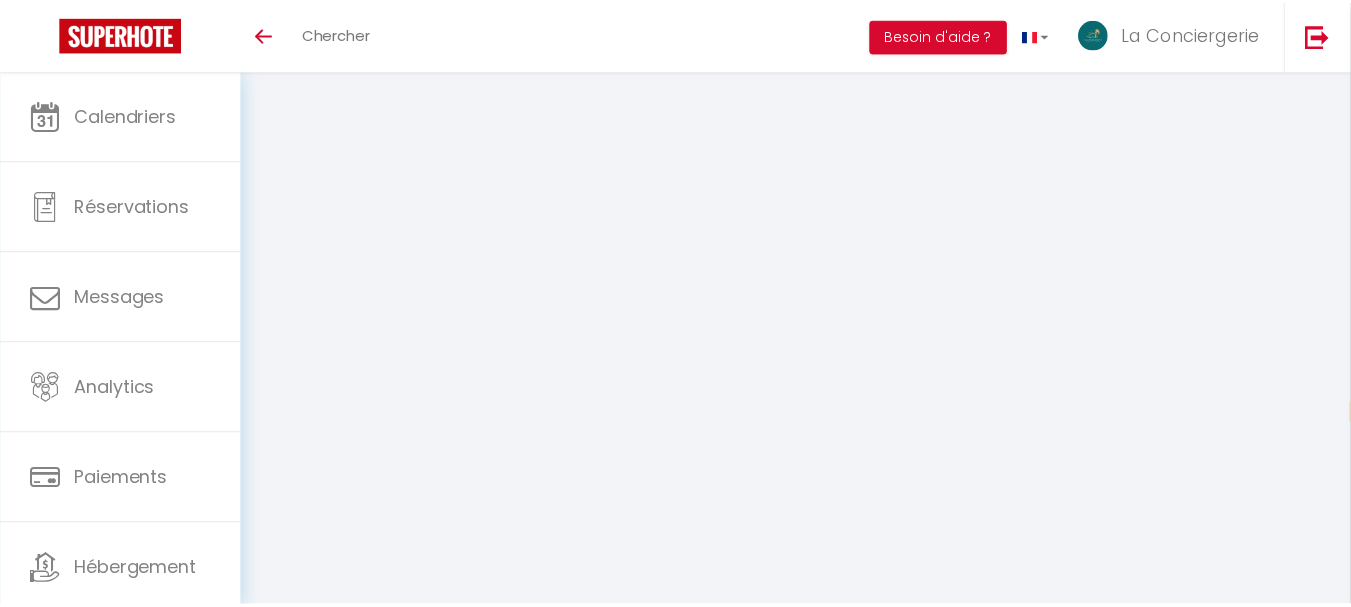 scroll, scrollTop: 0, scrollLeft: 0, axis: both 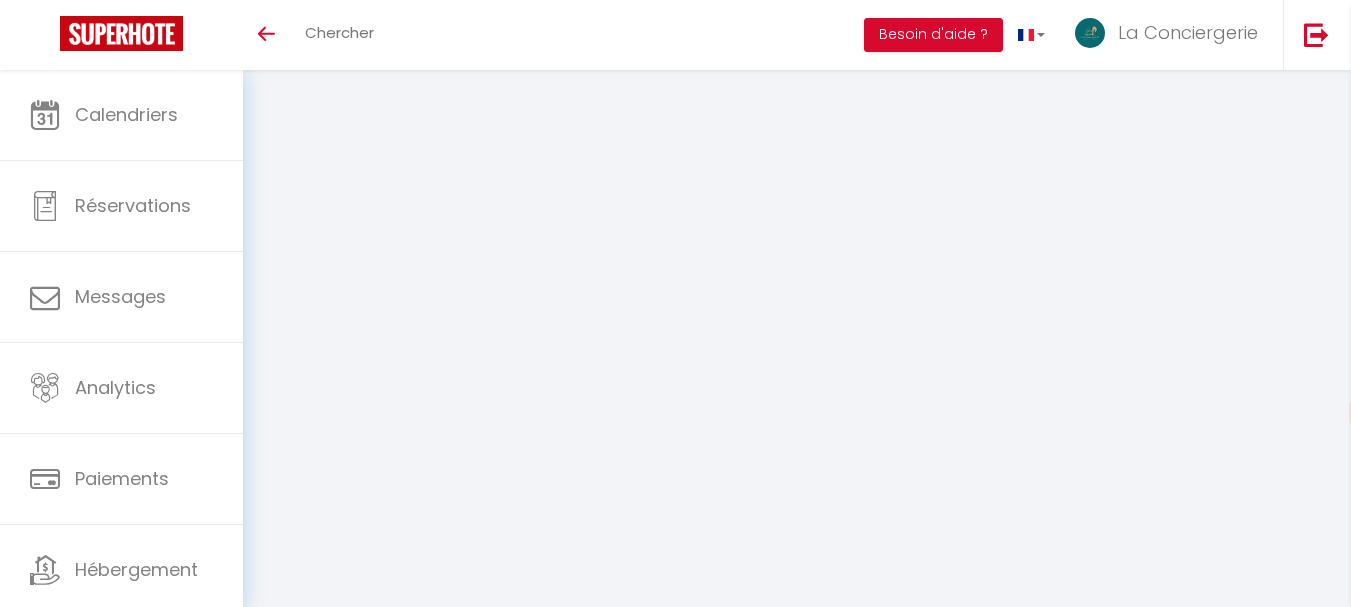 select on "fr" 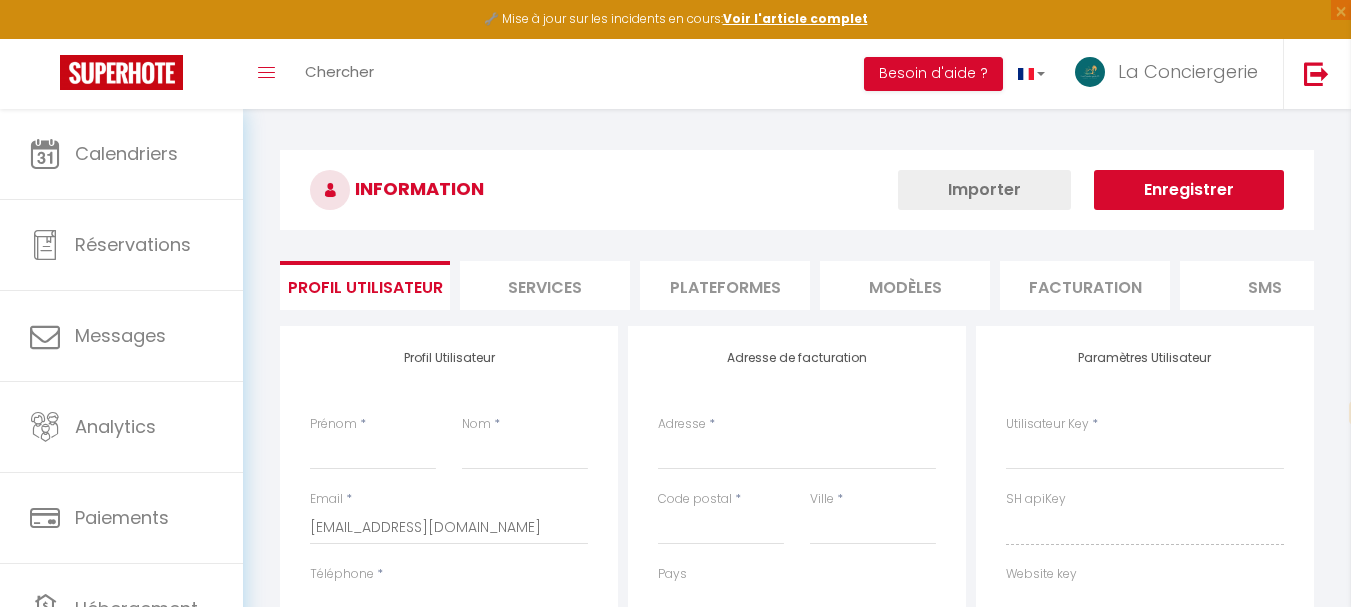 select 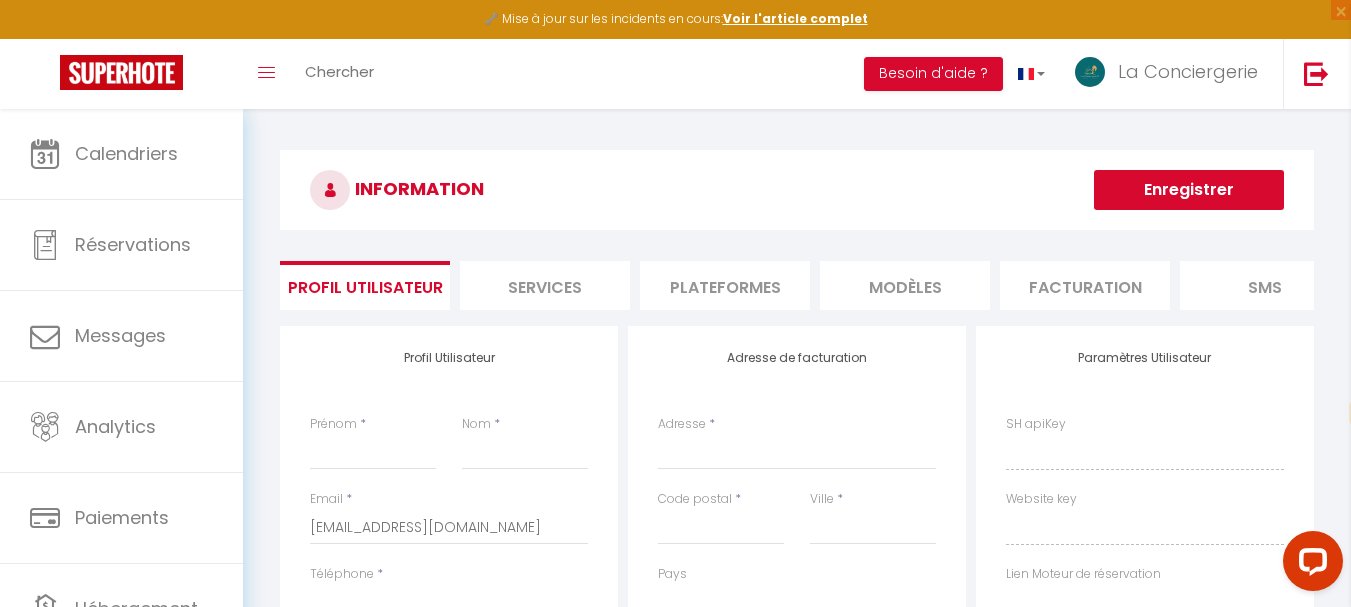 scroll, scrollTop: 0, scrollLeft: 0, axis: both 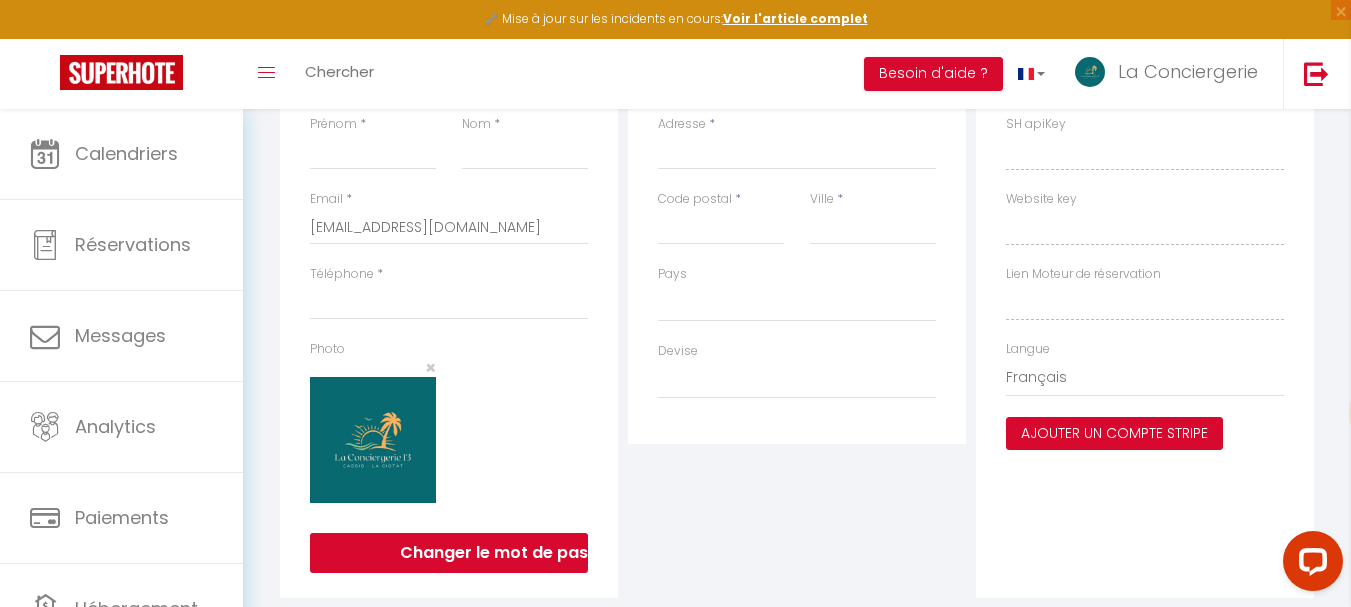 click on "Ajouter un compte Stripe" at bounding box center (1114, 434) 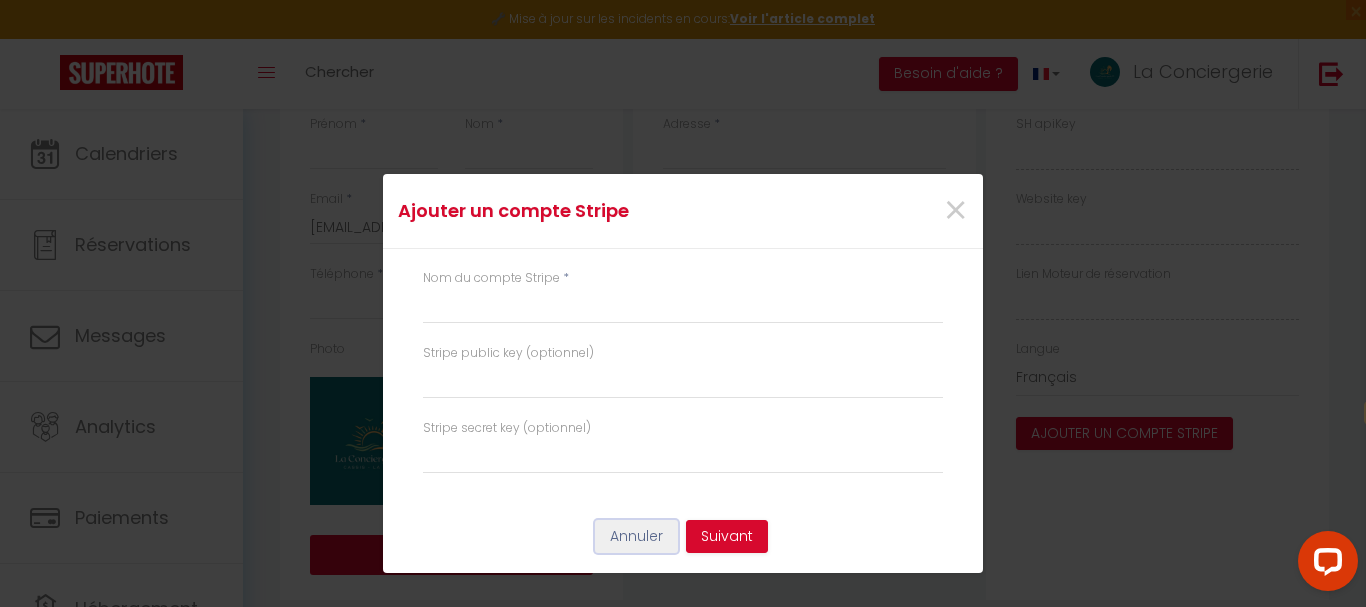 click on "Annuler" at bounding box center (636, 537) 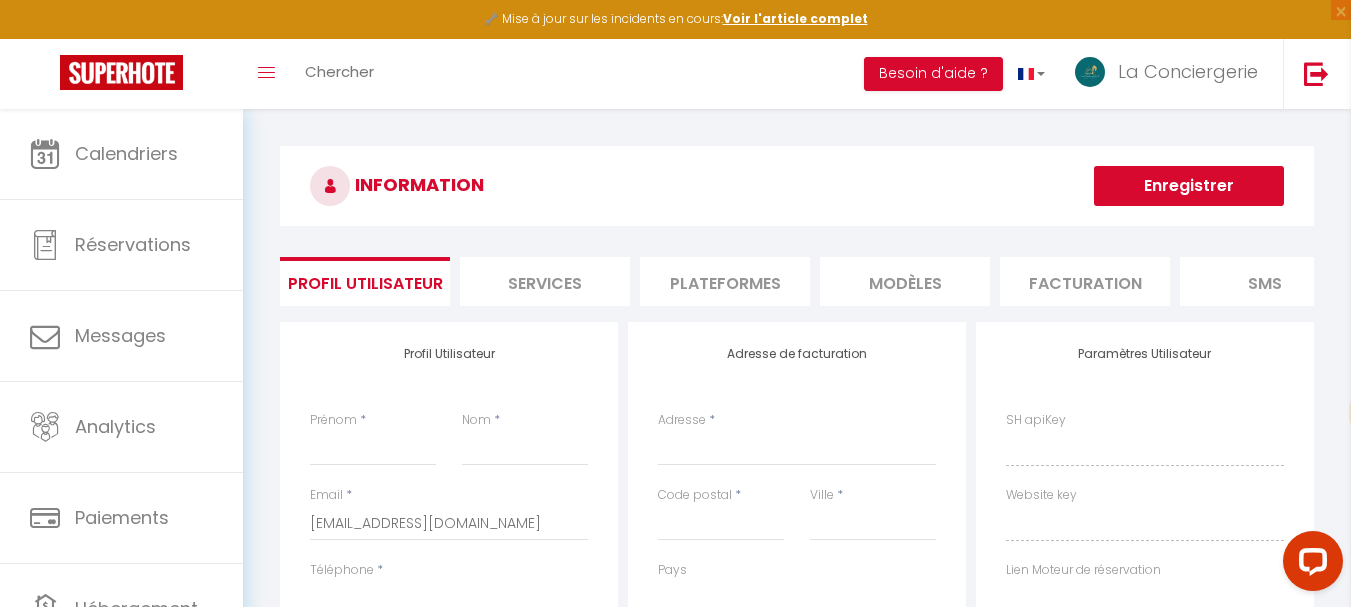 scroll, scrollTop: 0, scrollLeft: 0, axis: both 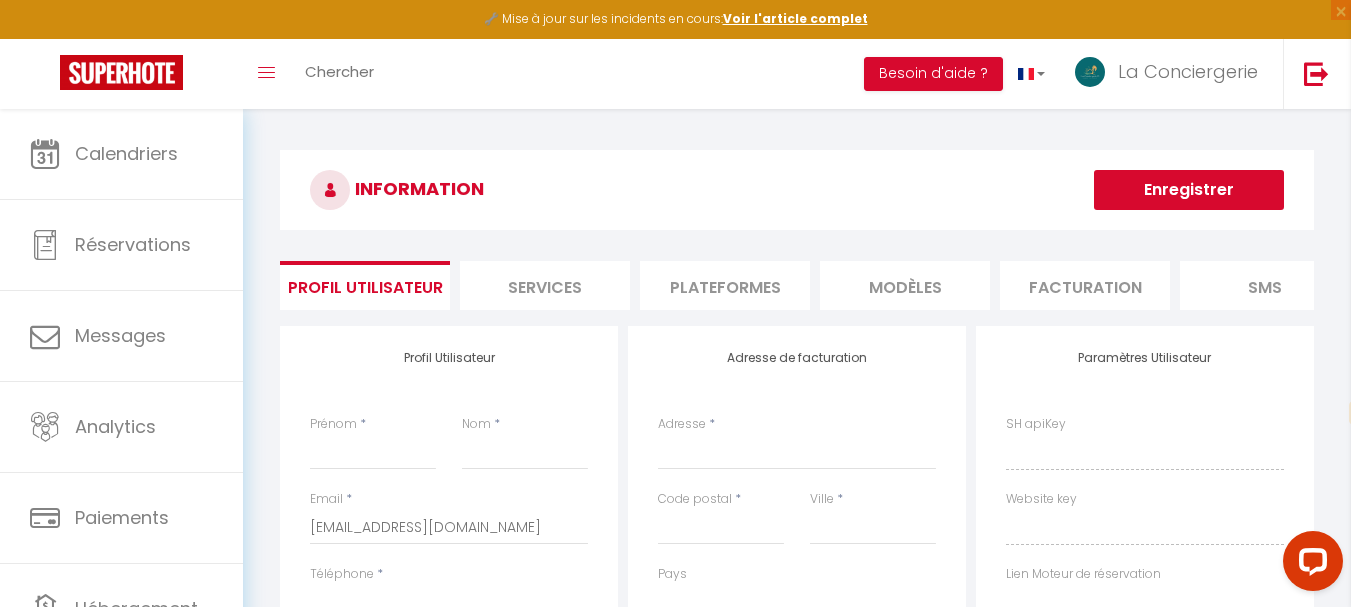 click on "Enregistrer" at bounding box center [1189, 190] 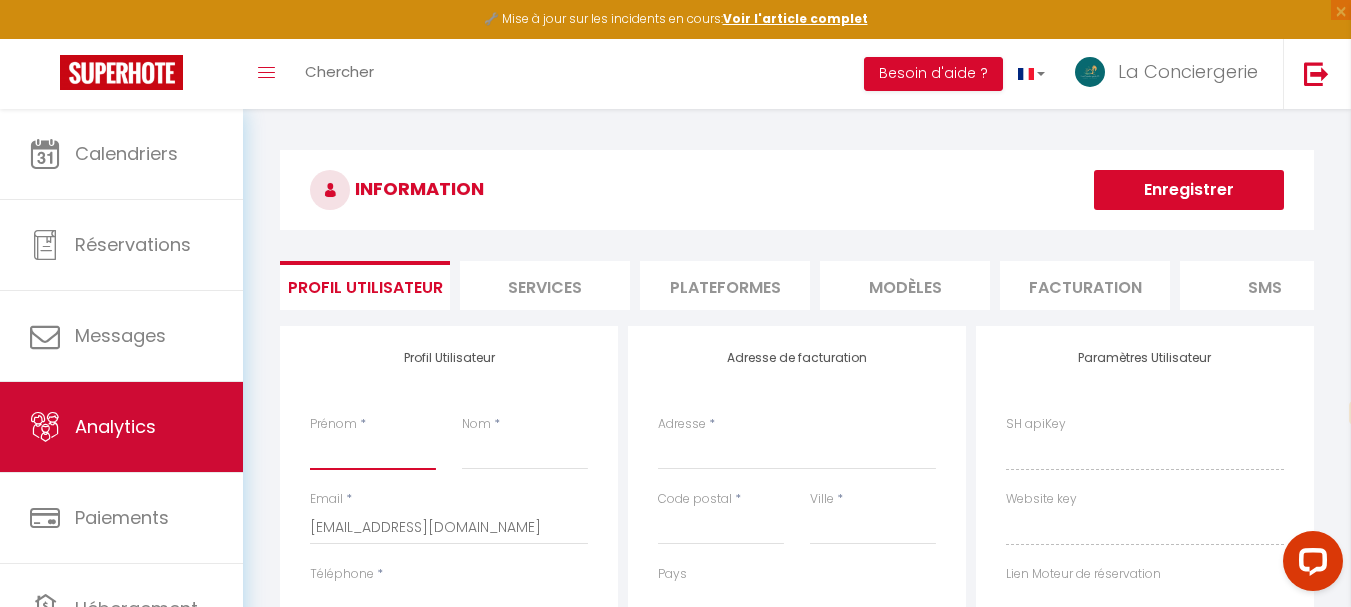 scroll, scrollTop: 96, scrollLeft: 0, axis: vertical 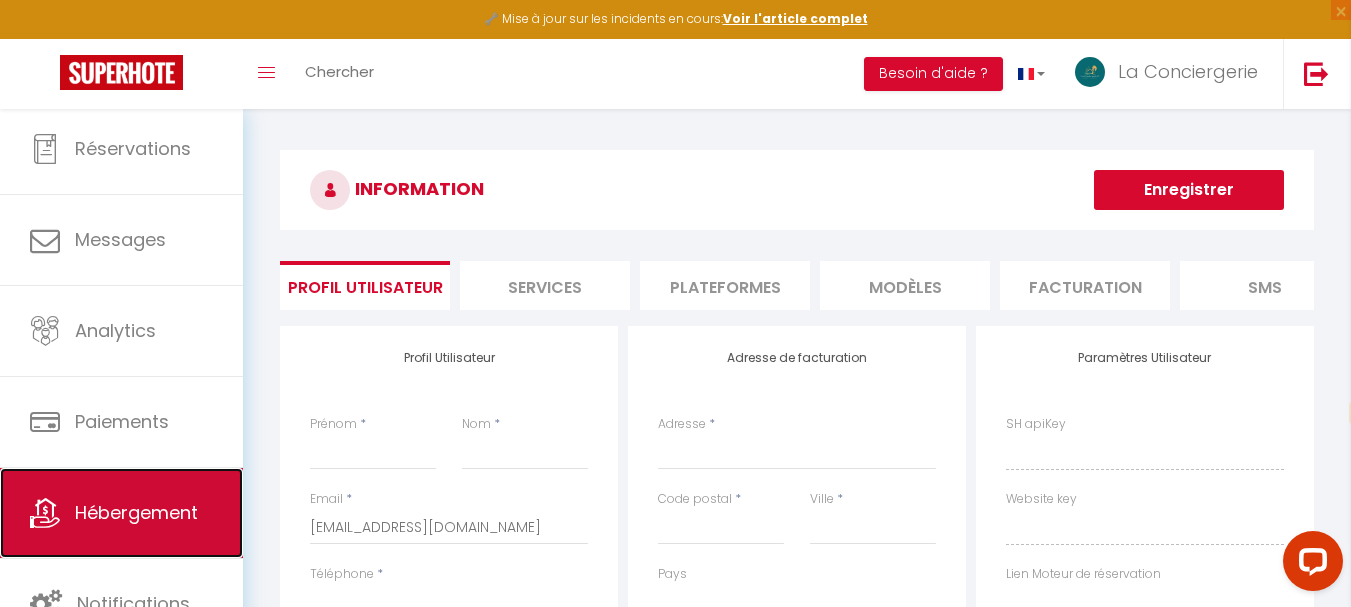 click on "Hébergement" at bounding box center [136, 512] 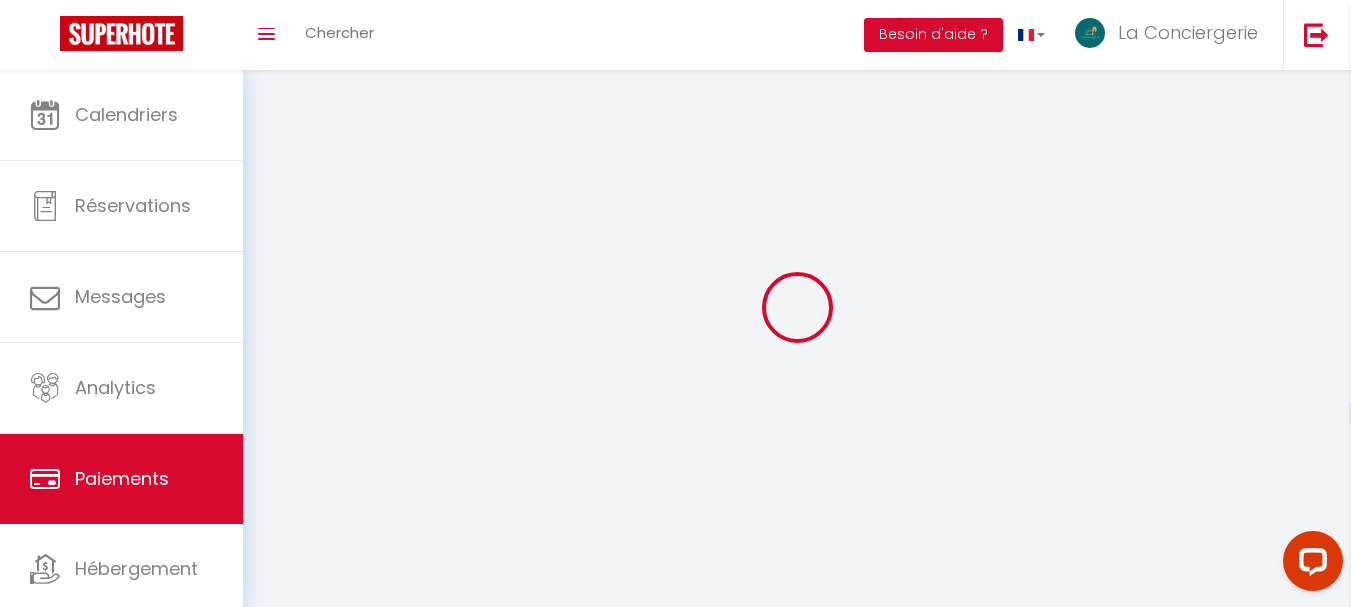 select on "2" 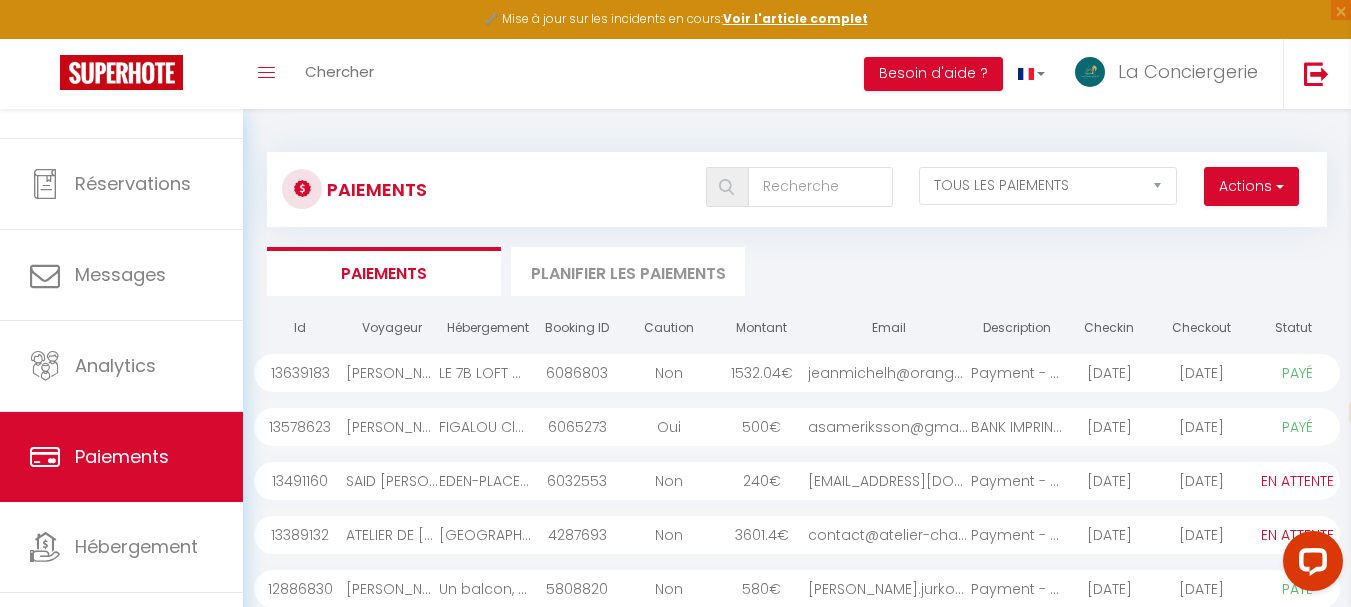 scroll, scrollTop: 95, scrollLeft: 0, axis: vertical 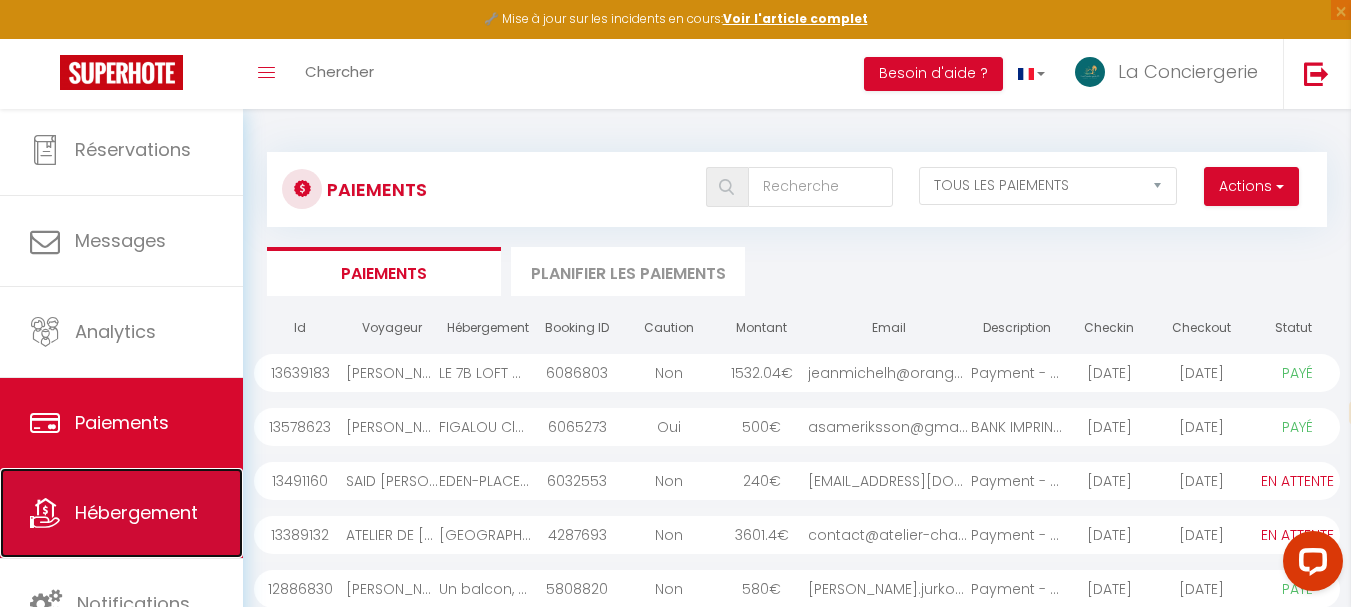 click on "Hébergement" at bounding box center [136, 512] 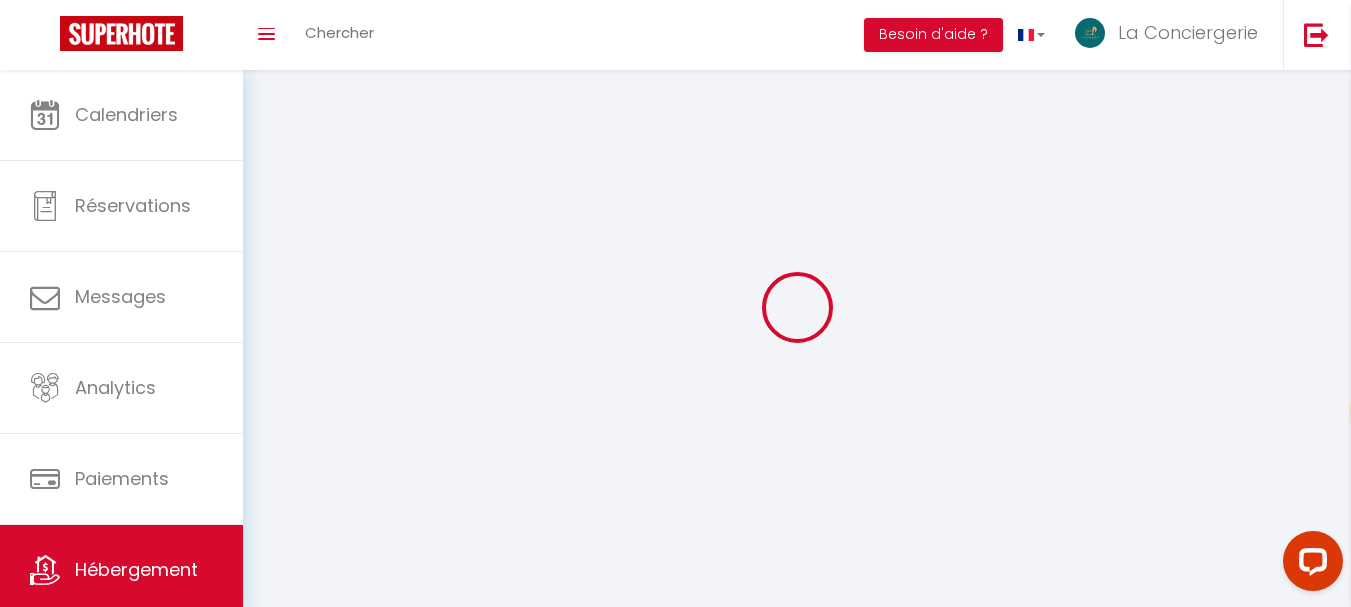 click on "Paiements" at bounding box center [121, 479] 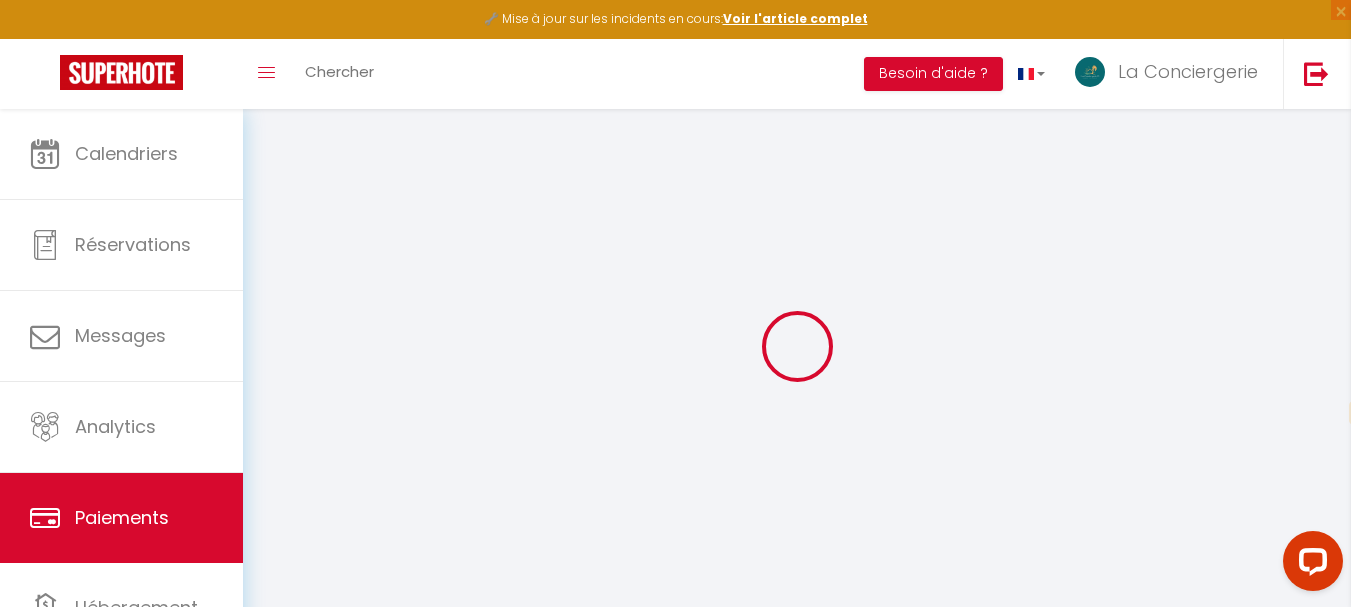 select on "2" 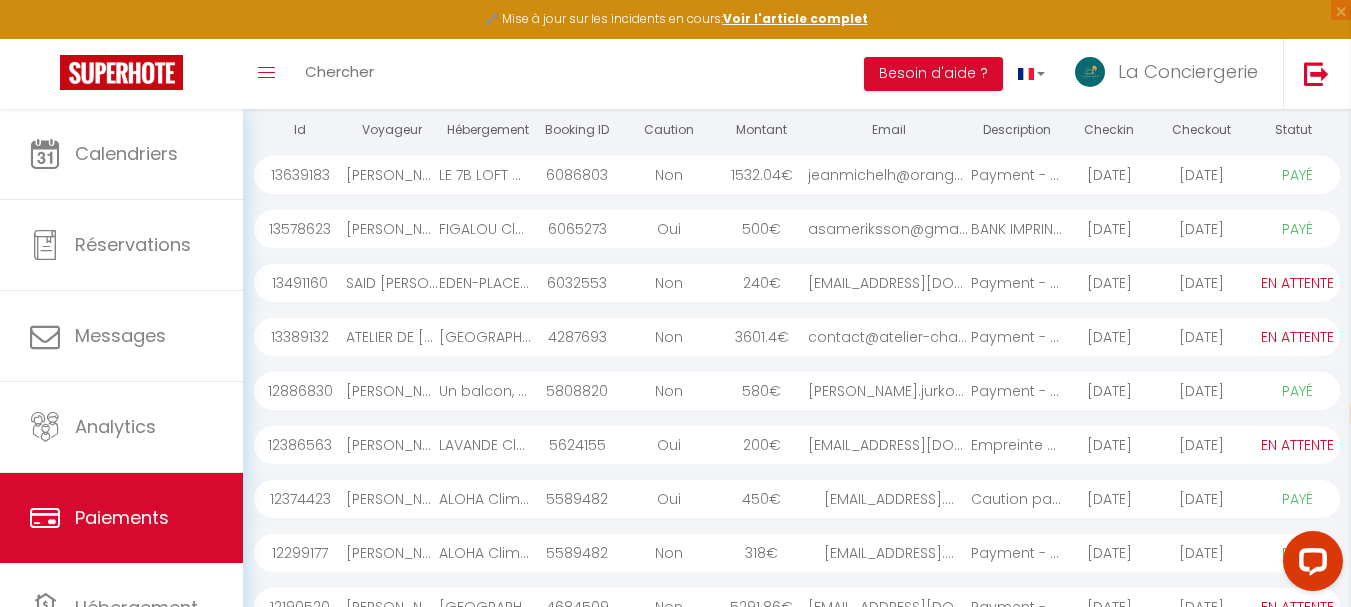 scroll, scrollTop: 200, scrollLeft: 0, axis: vertical 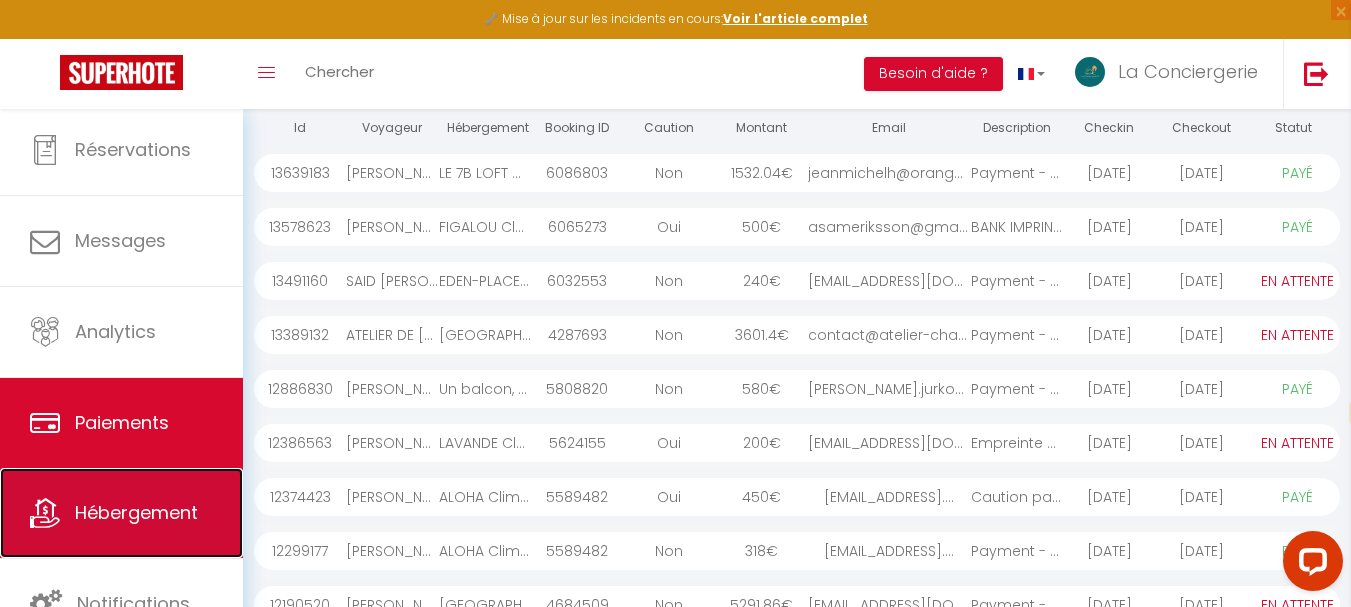 click on "Hébergement" at bounding box center [136, 512] 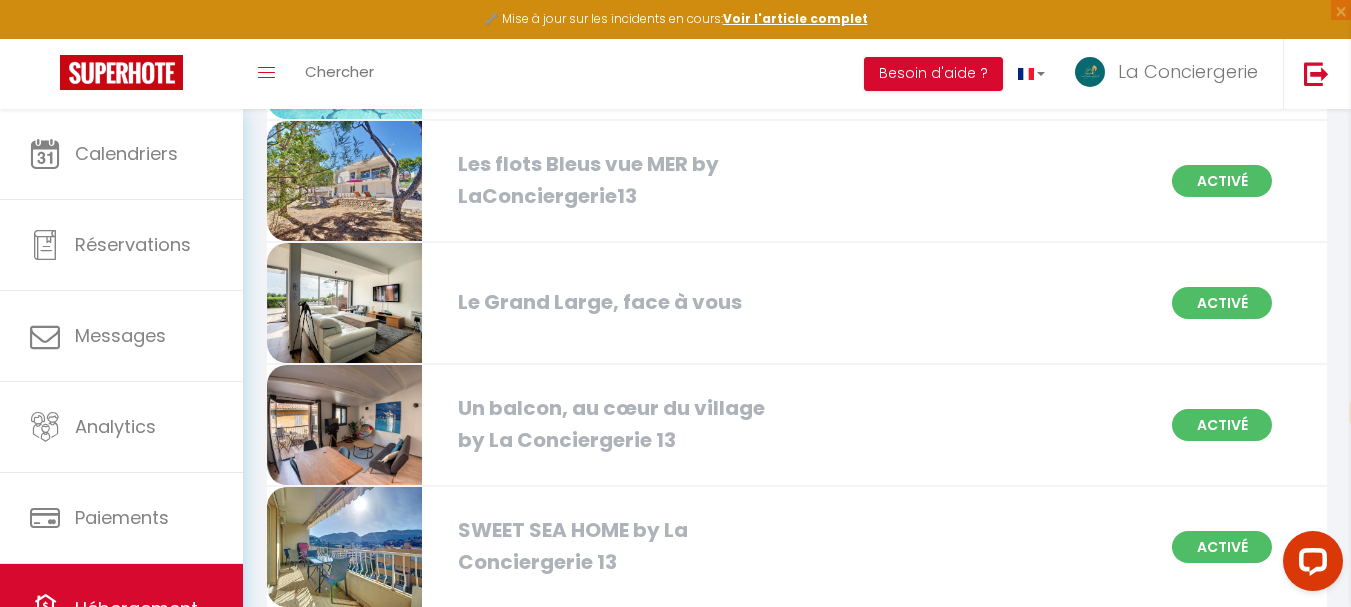 scroll, scrollTop: 500, scrollLeft: 0, axis: vertical 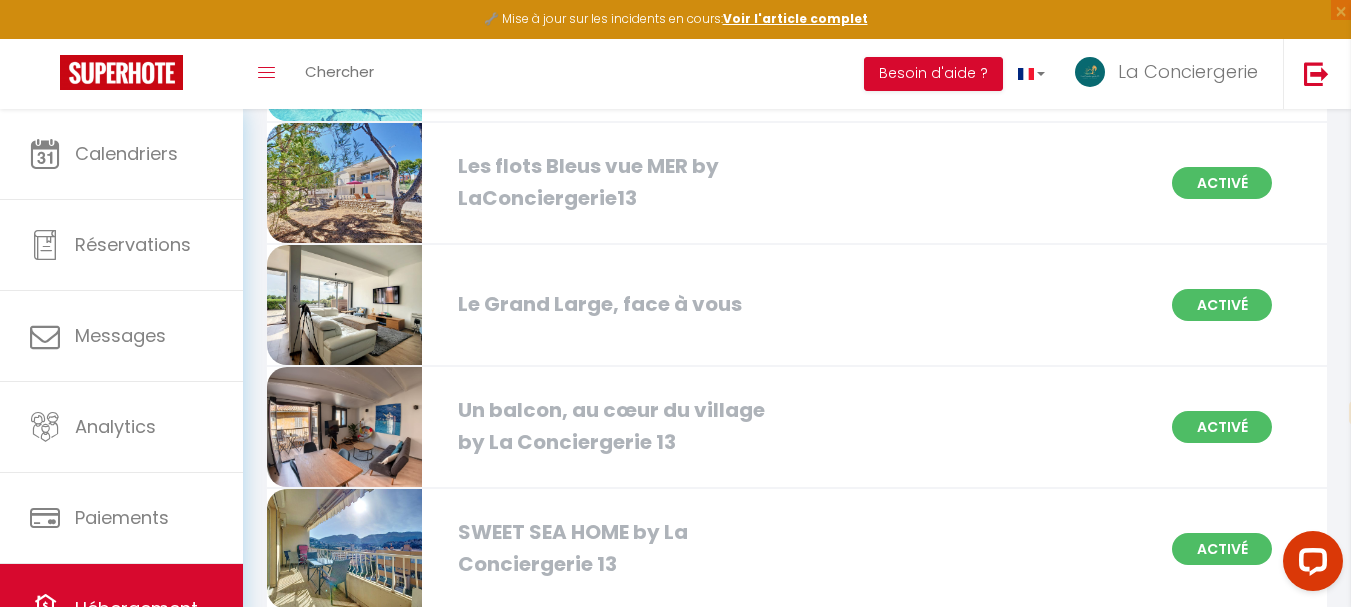 click on "Les flots Bleus vue MER by LaConciergerie13" at bounding box center (616, 182) 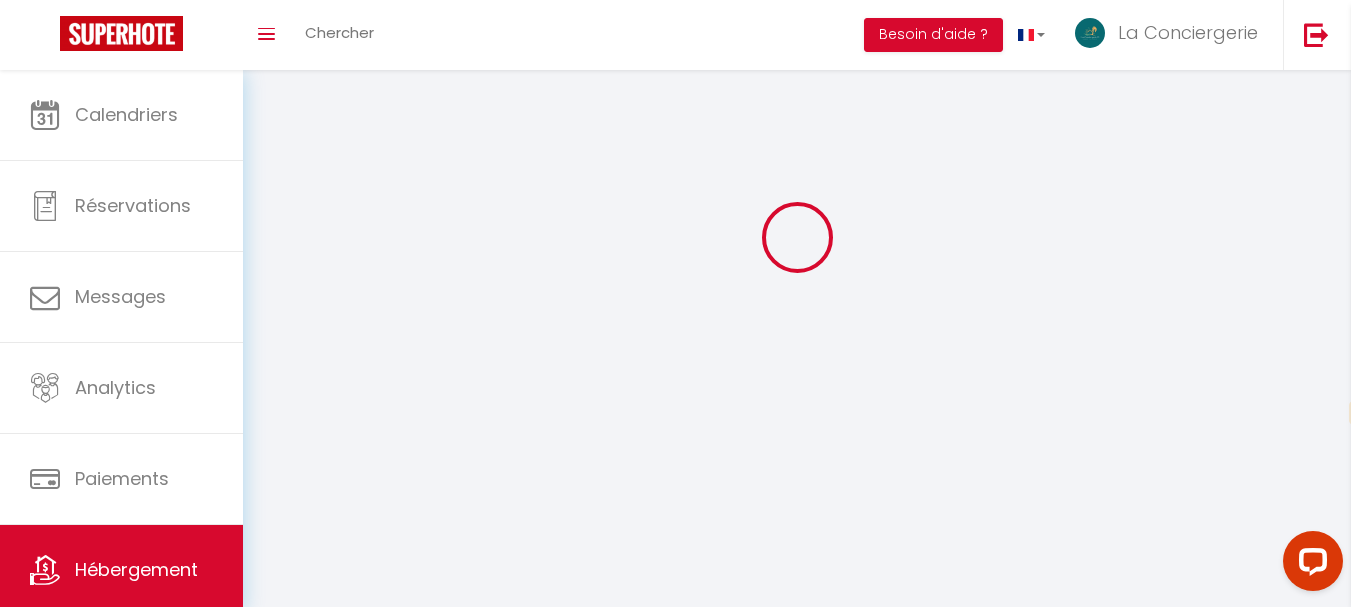 scroll, scrollTop: 0, scrollLeft: 0, axis: both 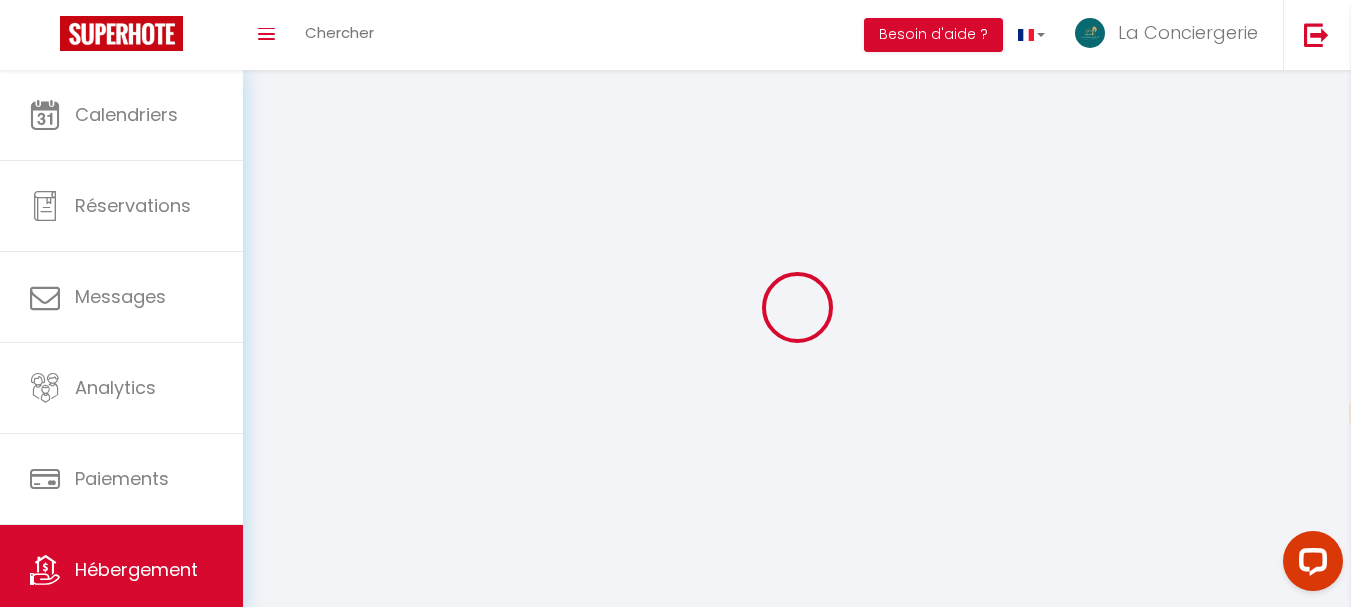 select on "1" 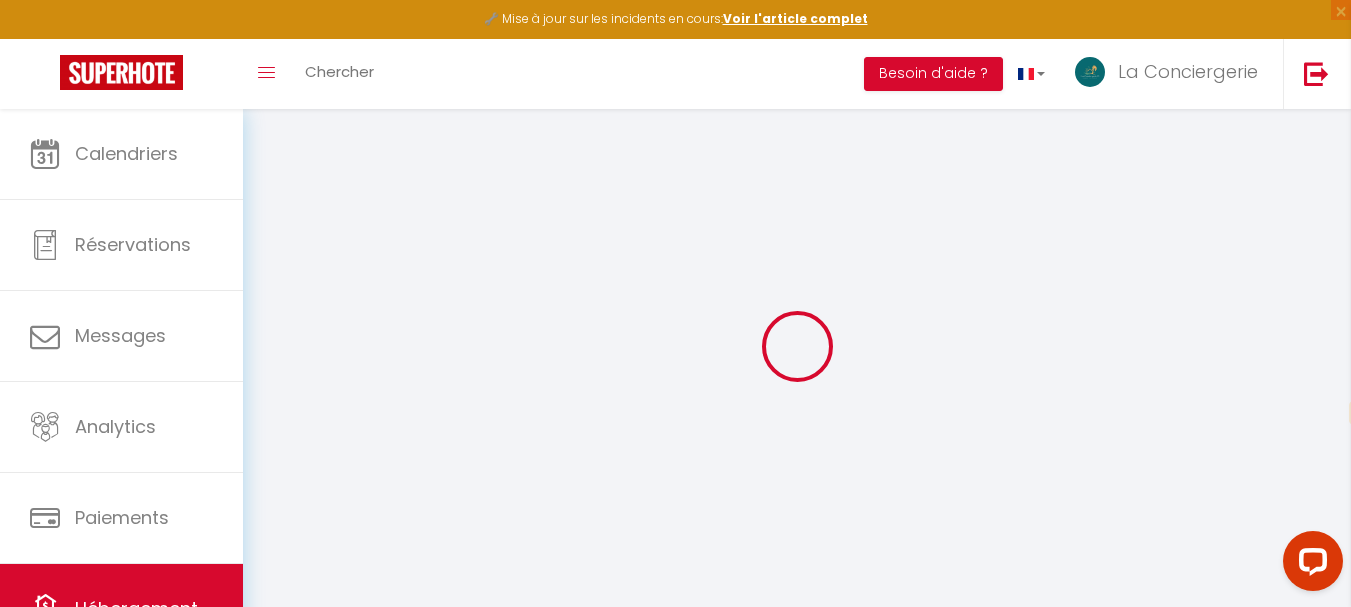 select 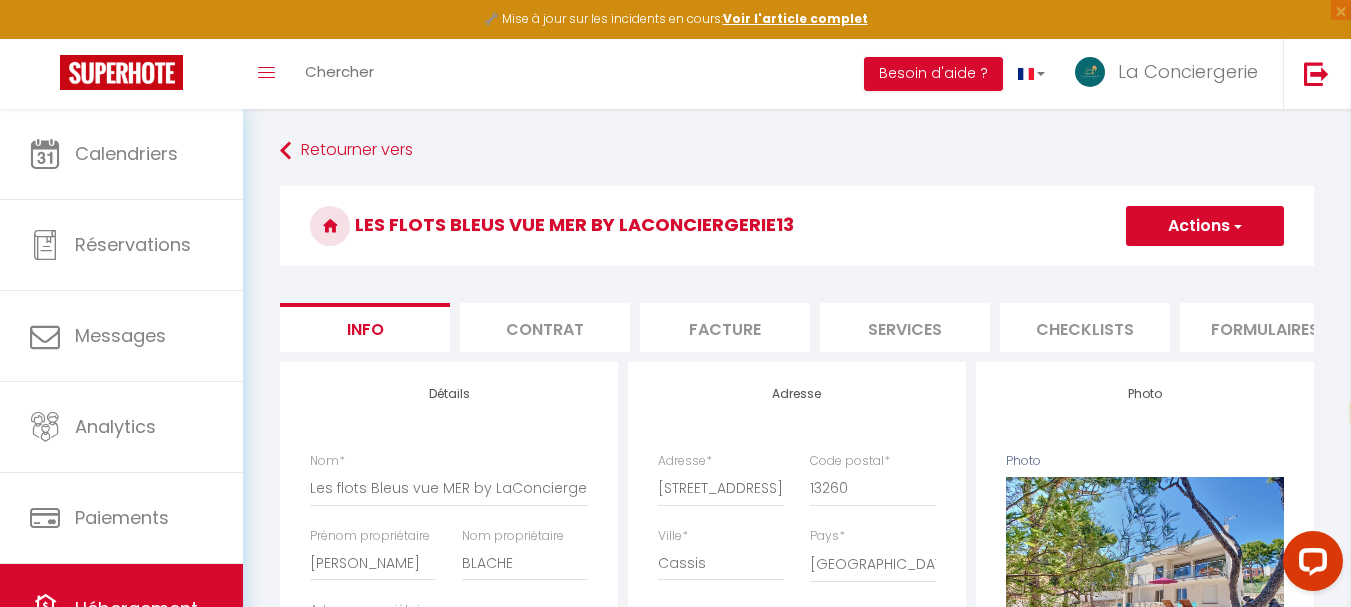 select 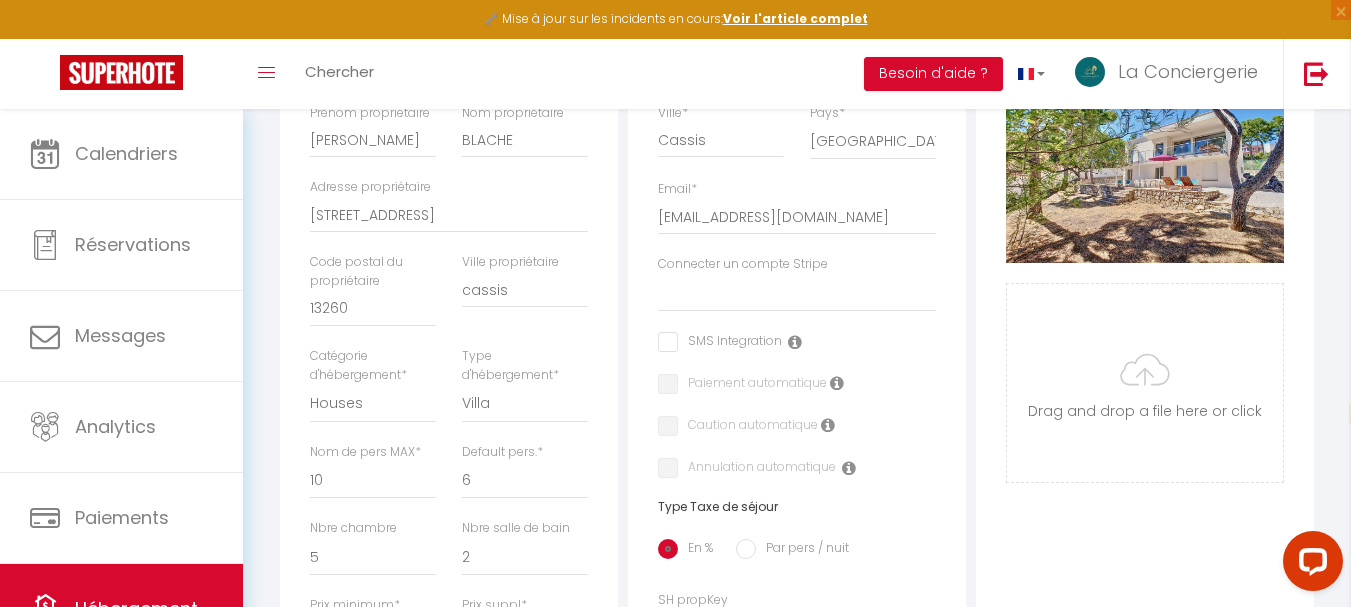 scroll, scrollTop: 400, scrollLeft: 0, axis: vertical 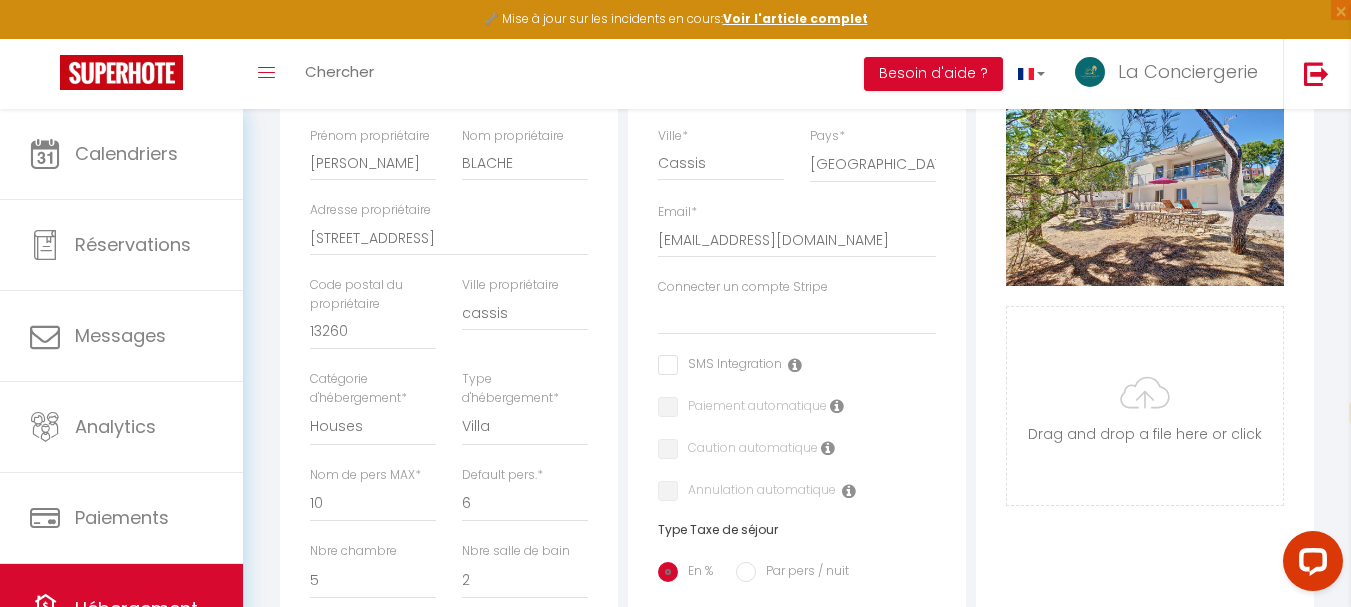 click on "Connecter un compte Stripe" at bounding box center [743, 287] 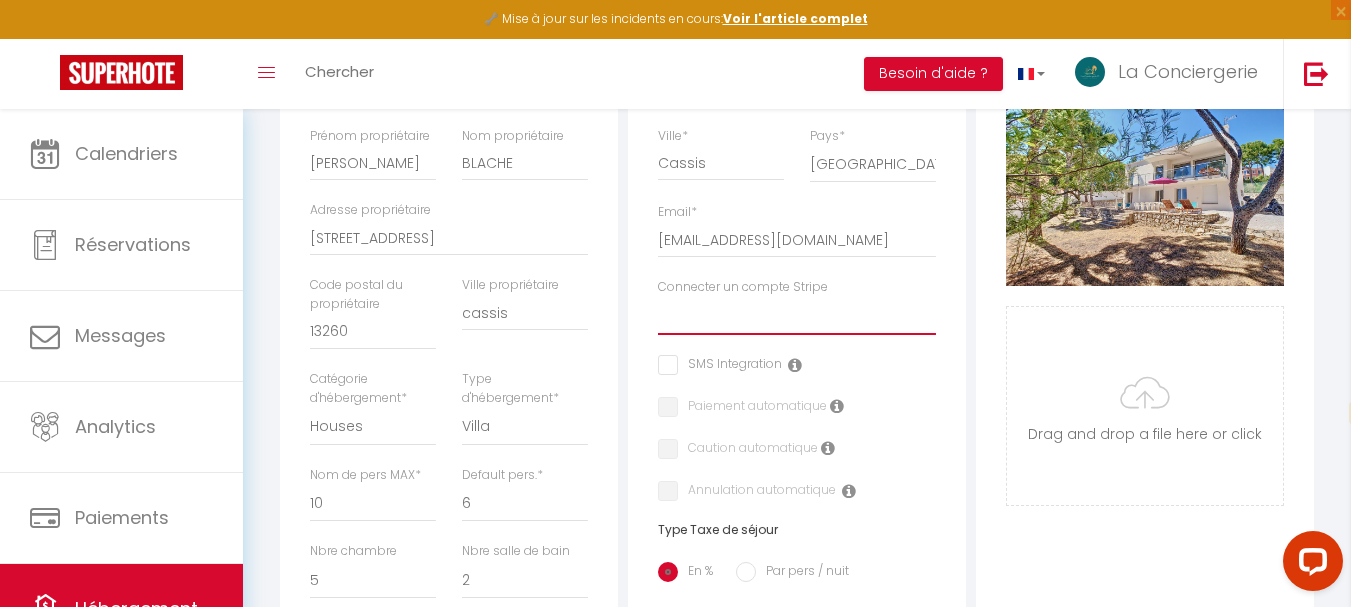 click on "la conciergerie 13
VANMARCKE
LES BOUGAINVILLEES
Le vieux moulin
tyntarides
CASSIS EVASION
fontvert
[PERSON_NAME]
LC13
[GEOGRAPHIC_DATA]
7b LOFT
[PERSON_NAME]" at bounding box center [797, 316] 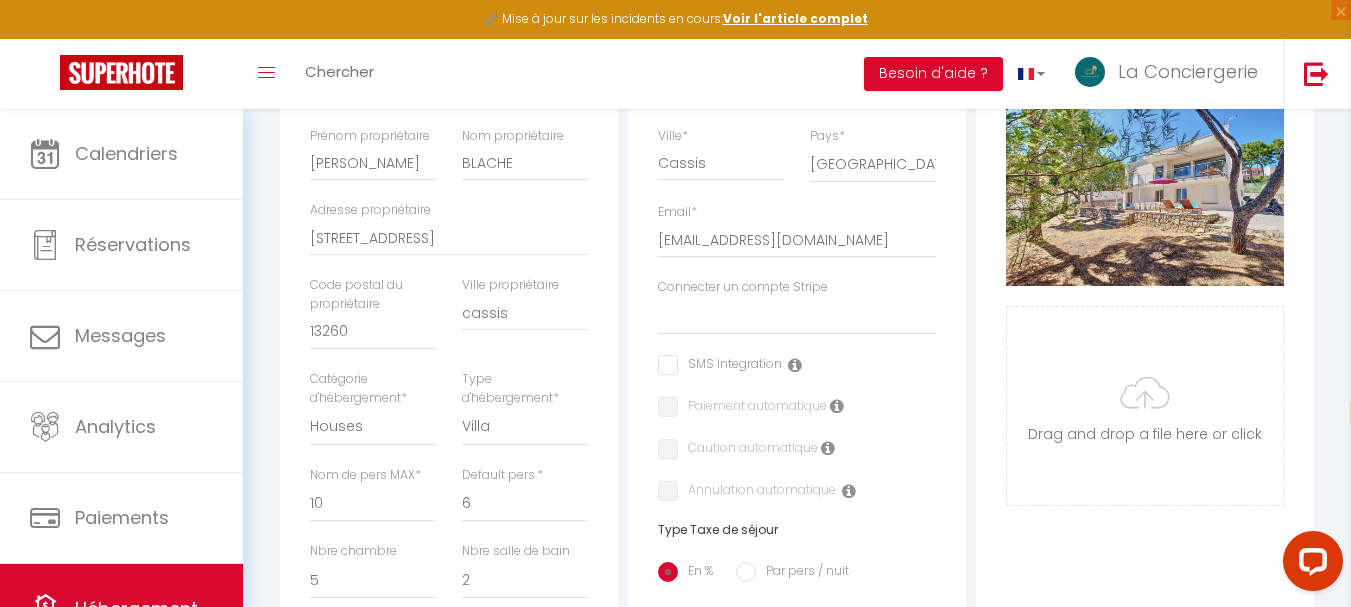 click on "Connecter un compte Stripe" at bounding box center (743, 287) 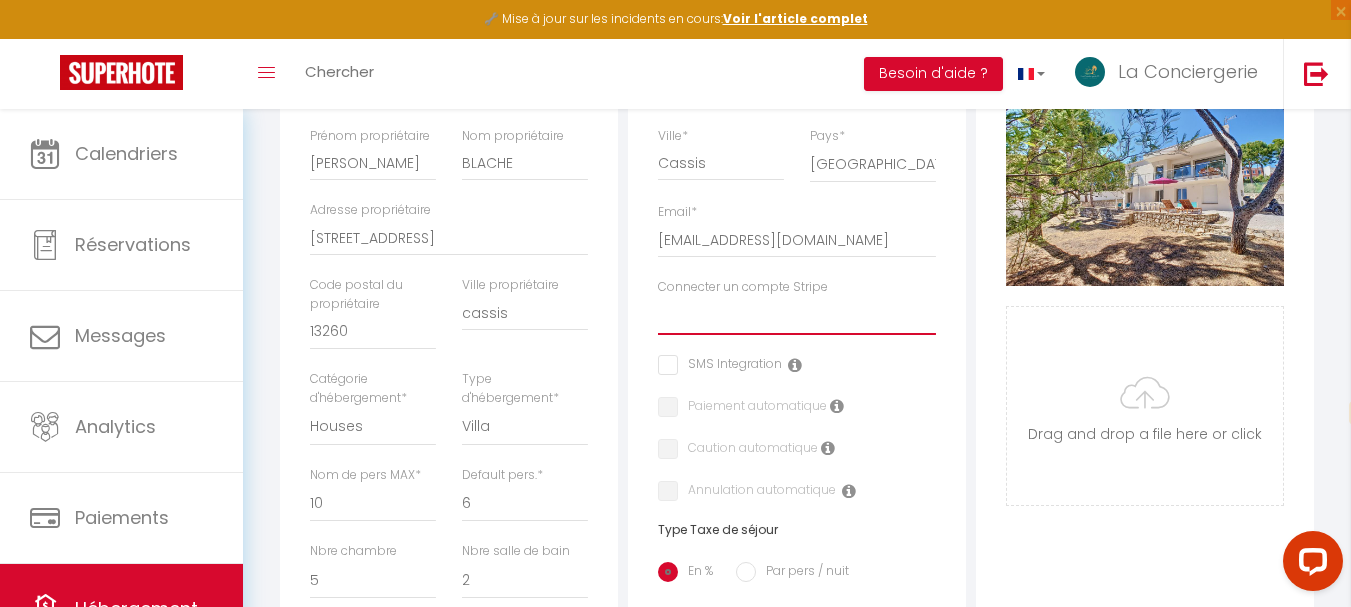 click on "la conciergerie 13
VANMARCKE
LES BOUGAINVILLEES
Le vieux moulin
tyntarides
CASSIS EVASION
fontvert
[PERSON_NAME]
LC13
[GEOGRAPHIC_DATA]
7b LOFT
[PERSON_NAME]" at bounding box center [797, 316] 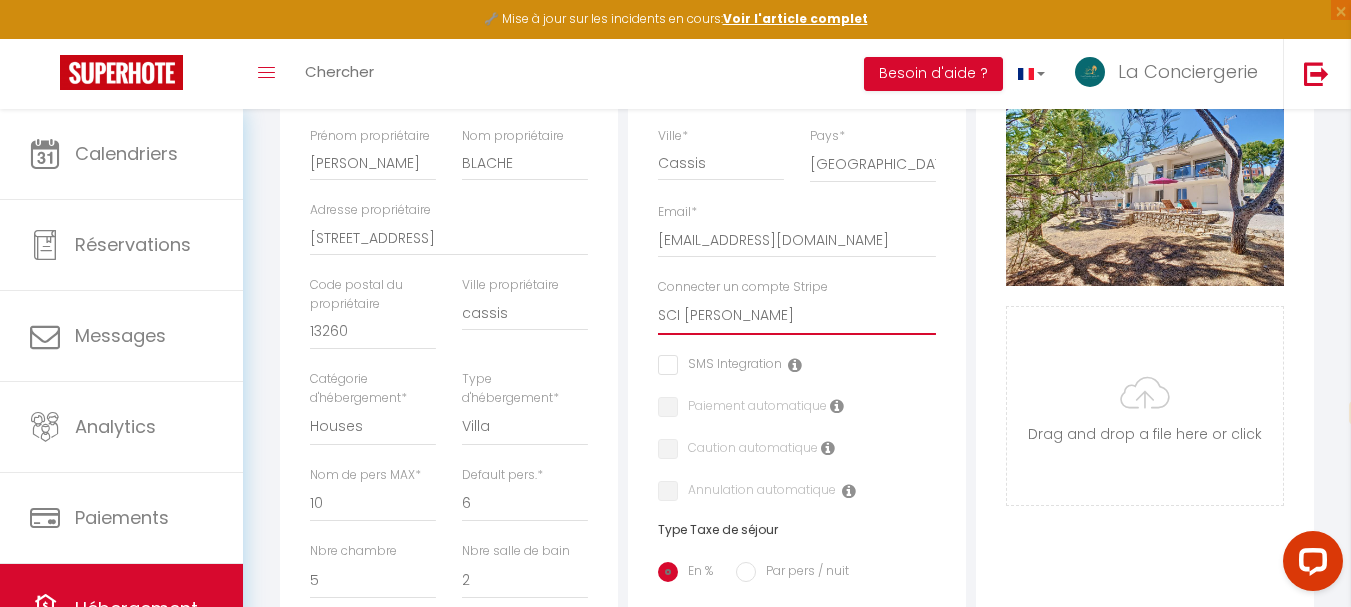 select 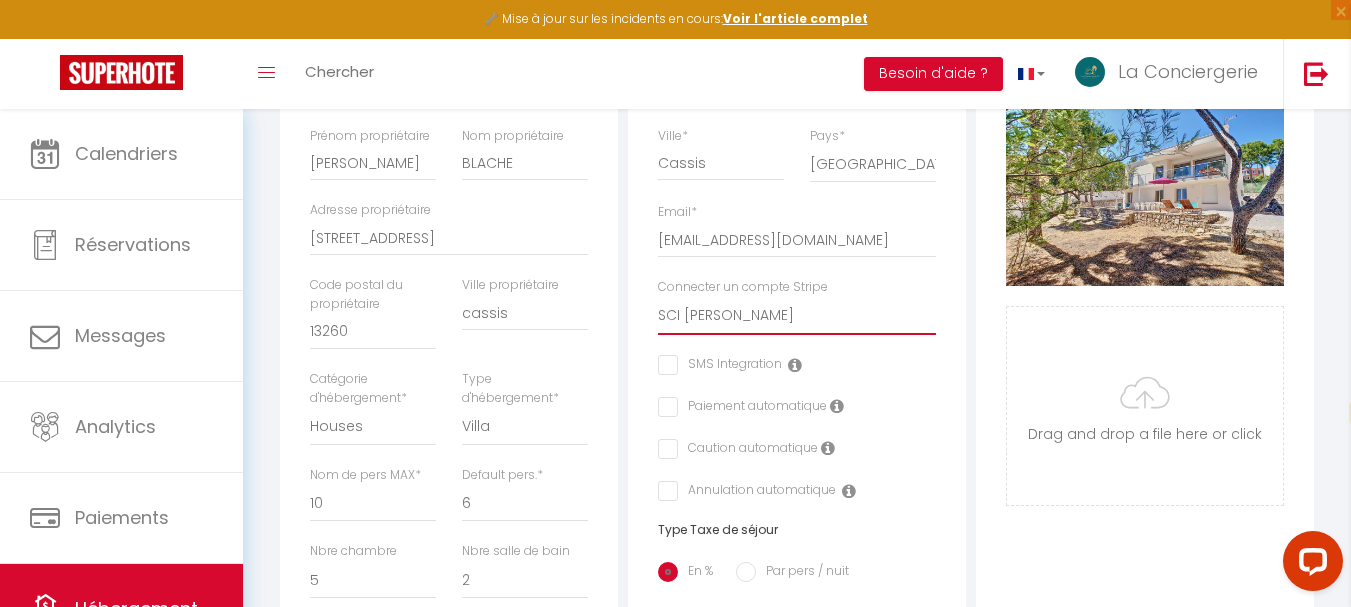 click on "la conciergerie 13
VANMARCKE
LES BOUGAINVILLEES
Le vieux moulin
tyntarides
CASSIS EVASION
fontvert
[PERSON_NAME]
LC13
[GEOGRAPHIC_DATA]
7b LOFT
[PERSON_NAME]" at bounding box center (797, 316) 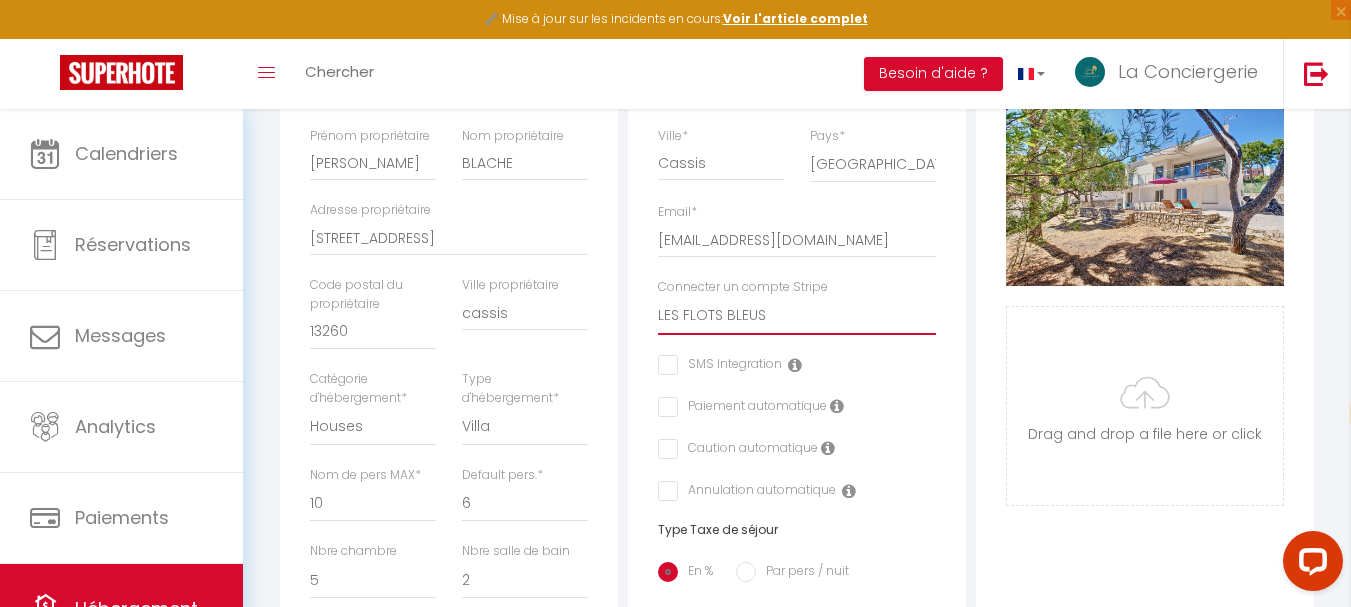 select 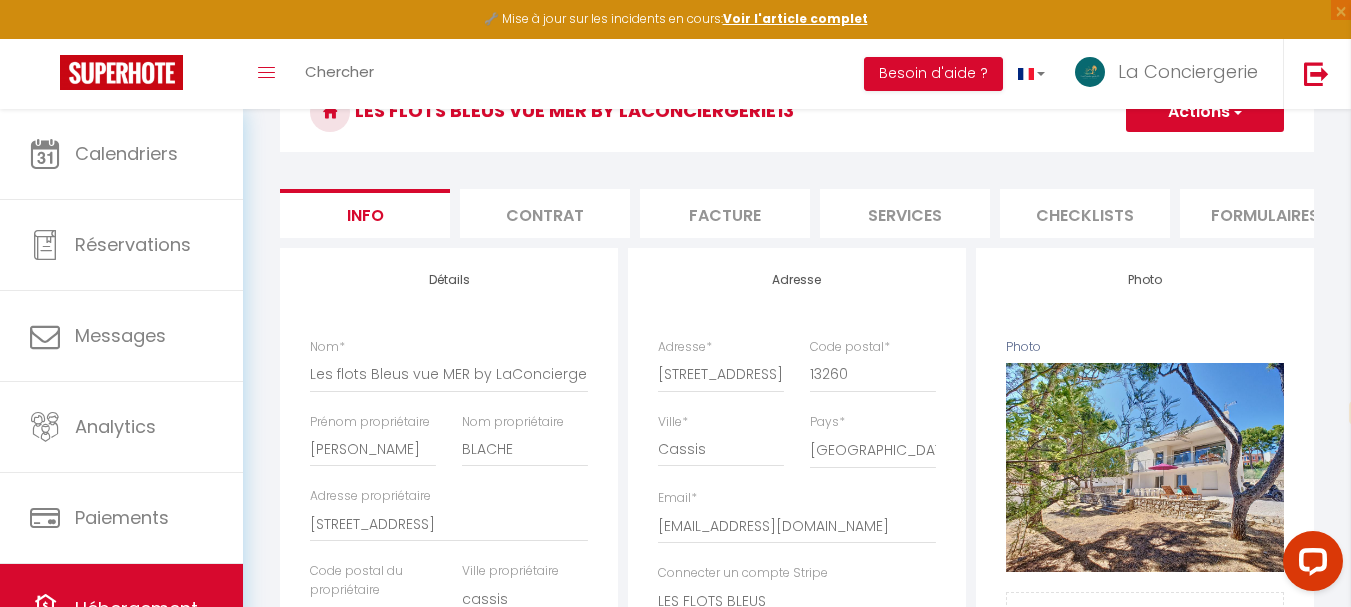 scroll, scrollTop: 70, scrollLeft: 0, axis: vertical 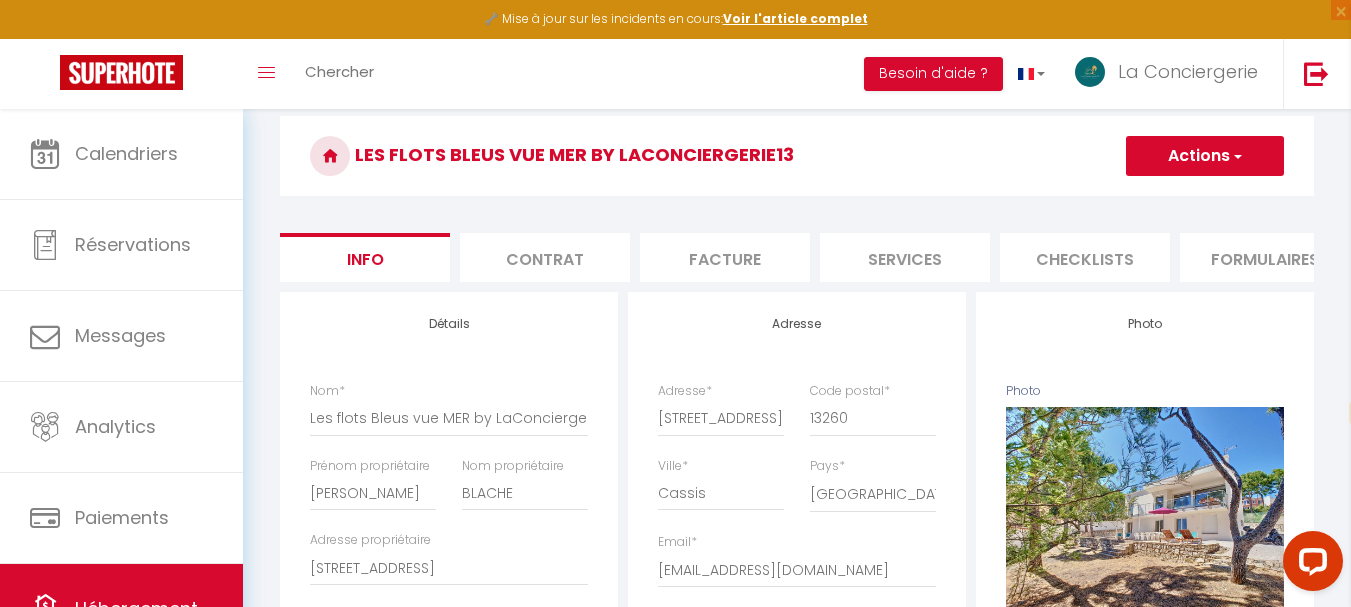 click on "Actions" at bounding box center [1205, 156] 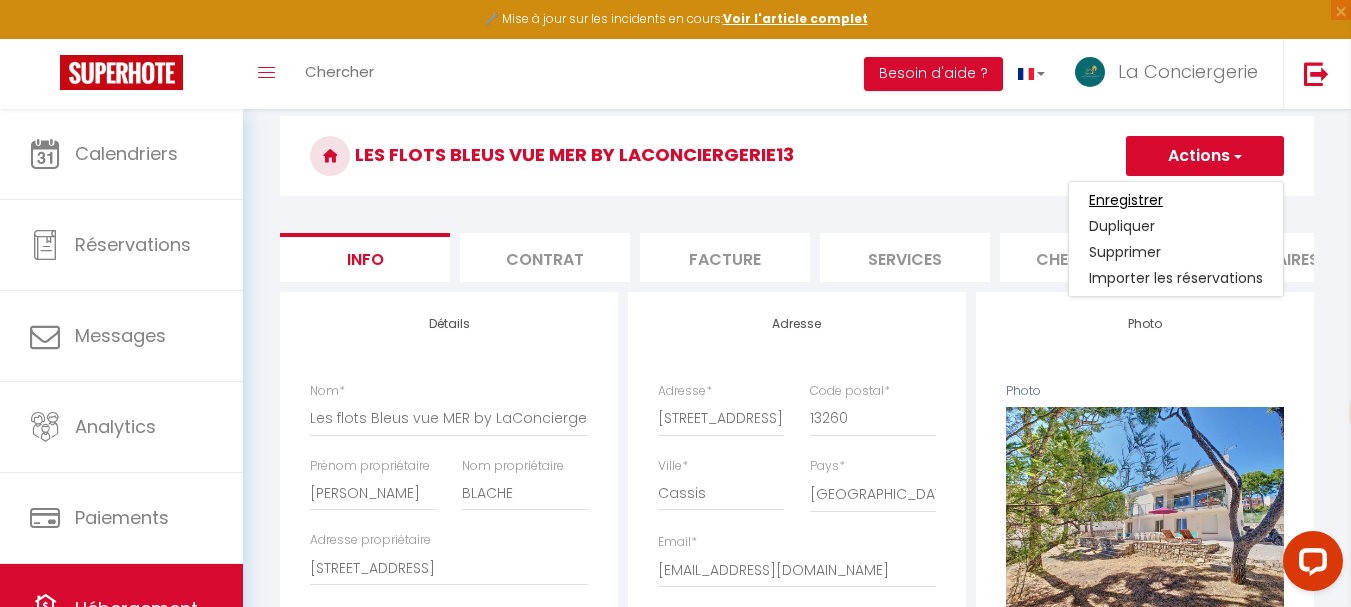 click on "Enregistrer" at bounding box center (1126, 200) 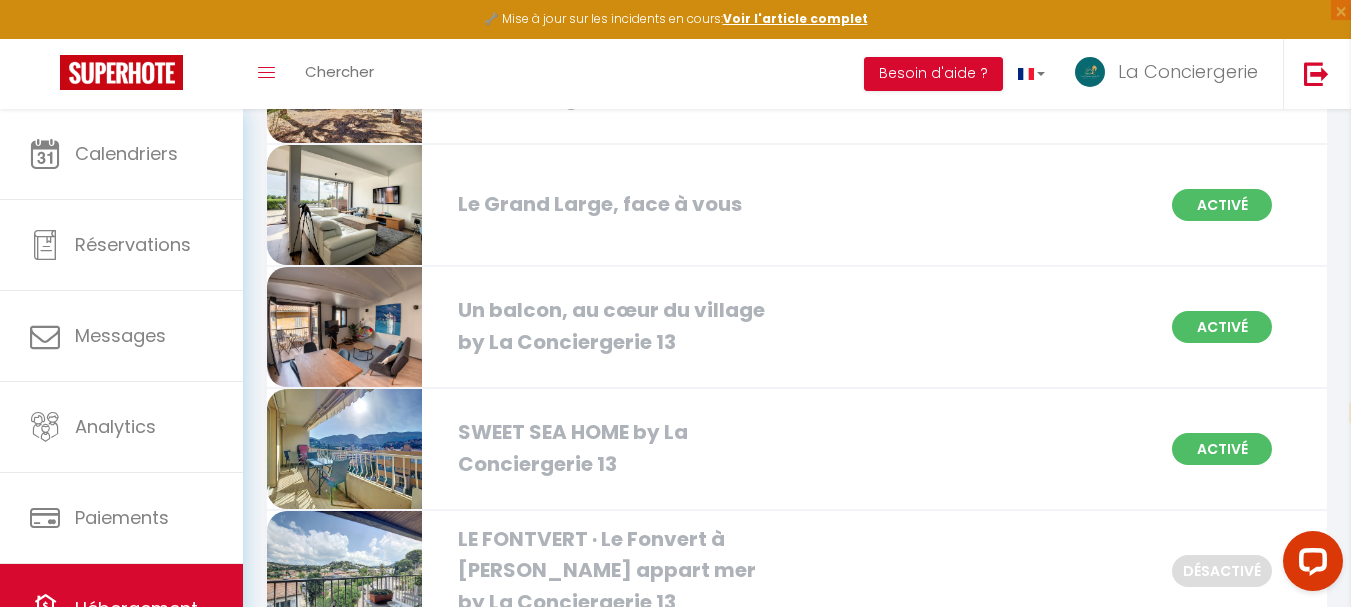 scroll, scrollTop: 700, scrollLeft: 0, axis: vertical 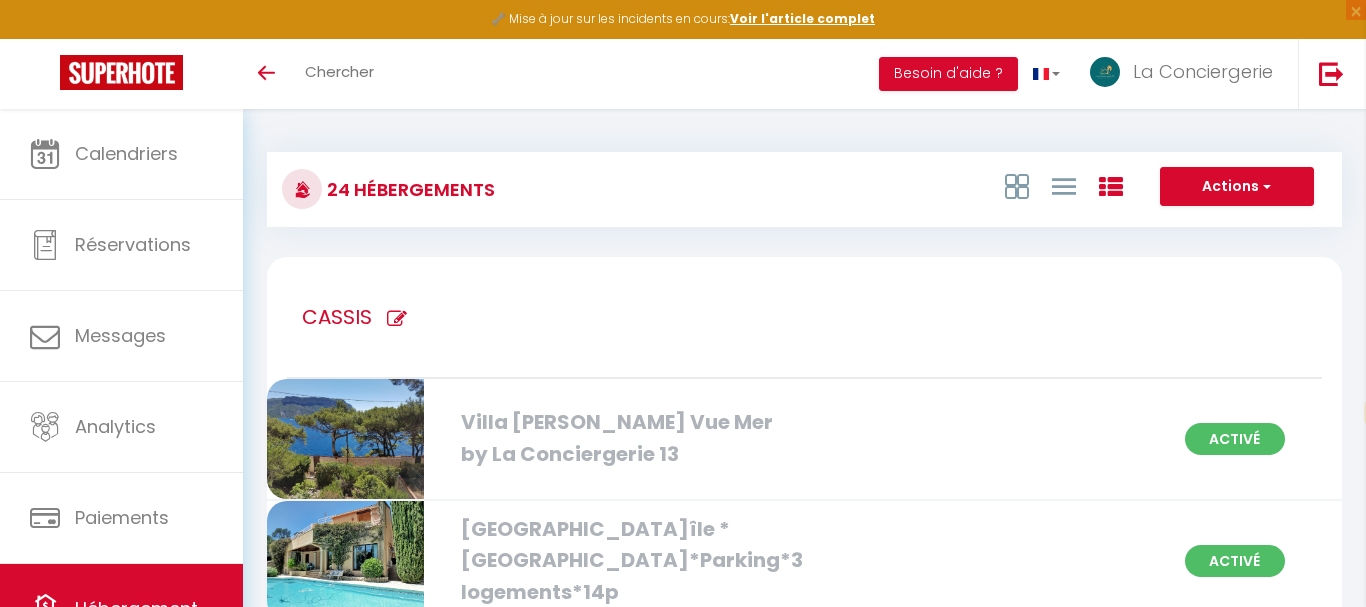 select on "fr" 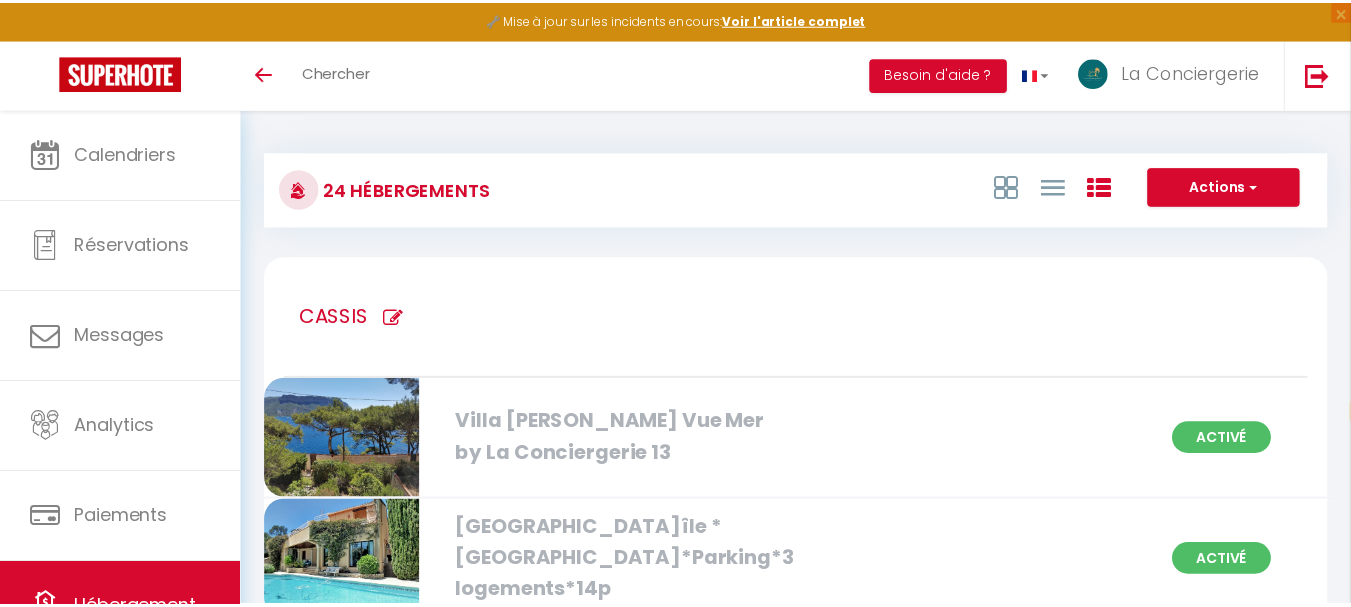scroll, scrollTop: 700, scrollLeft: 0, axis: vertical 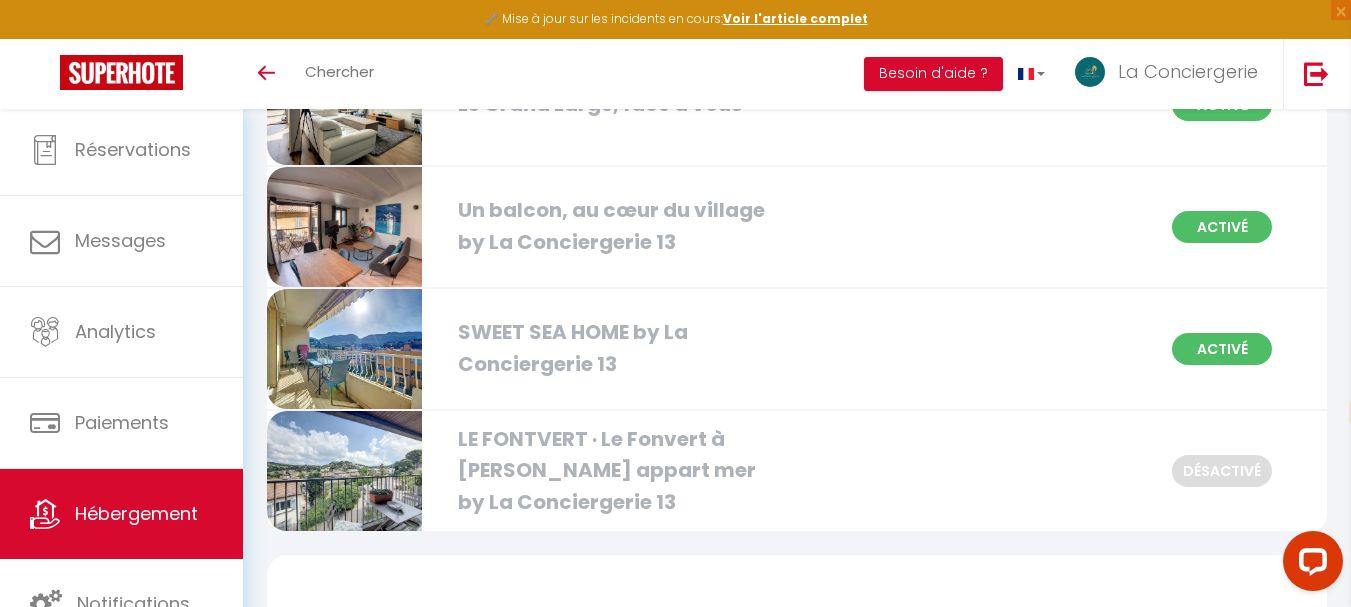 click on "SWEET SEA HOME by La Conciergerie 13" at bounding box center (616, 348) 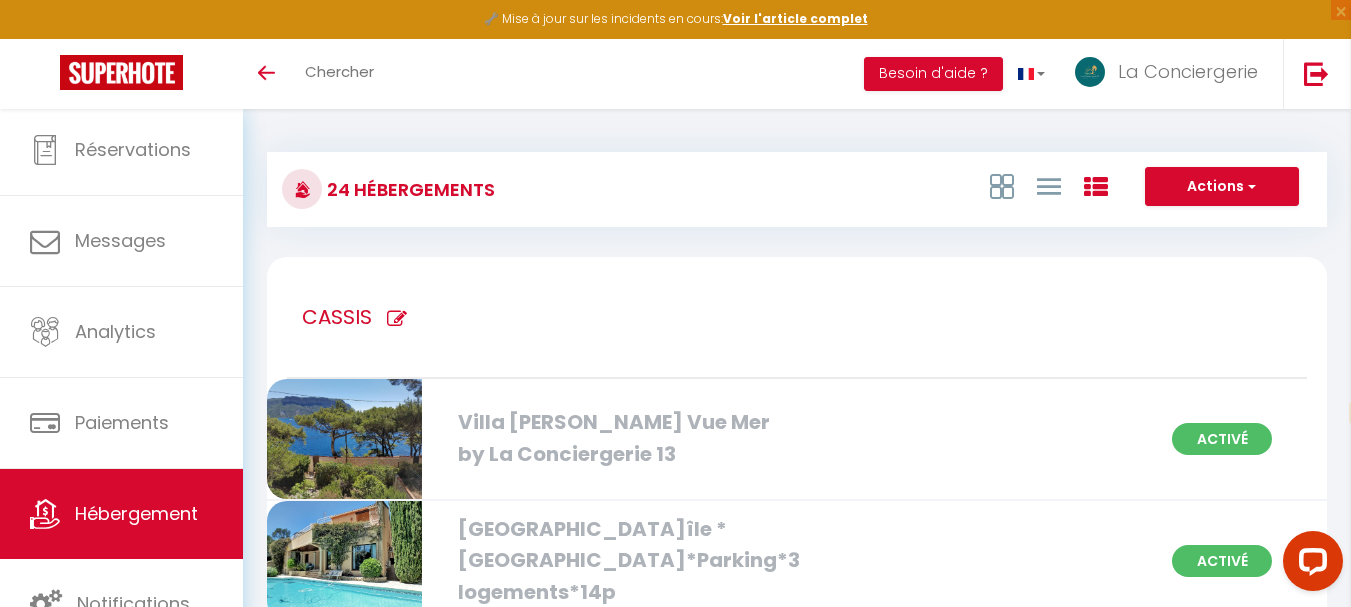 select on "3" 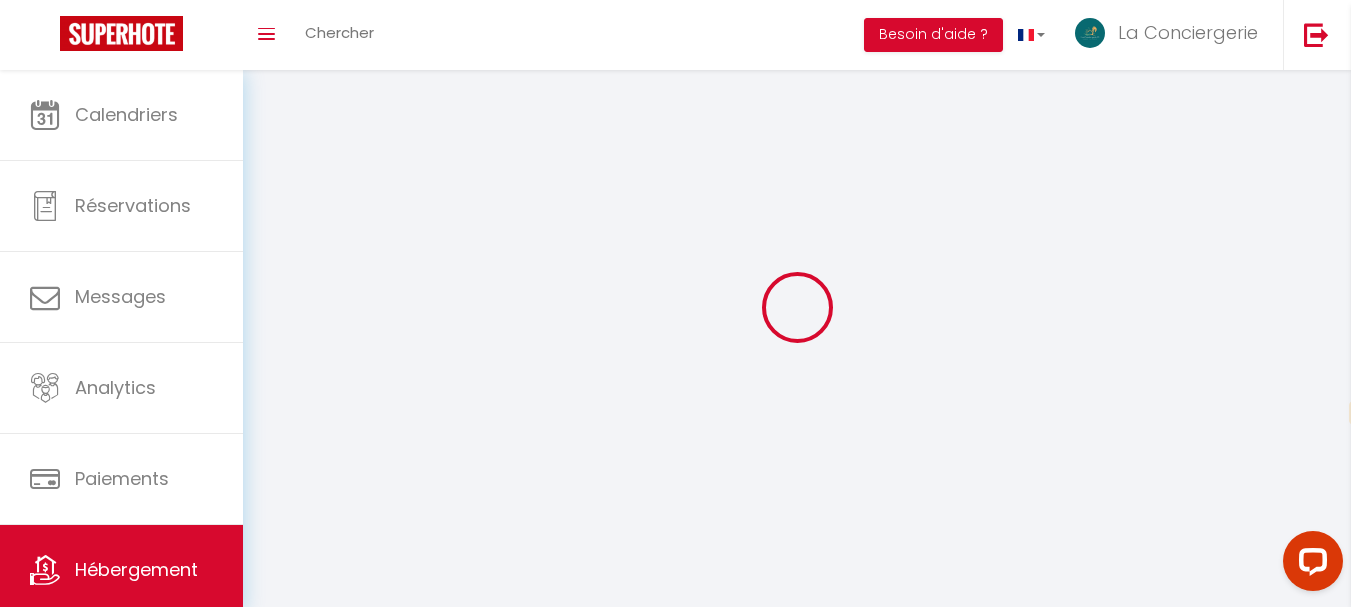 select 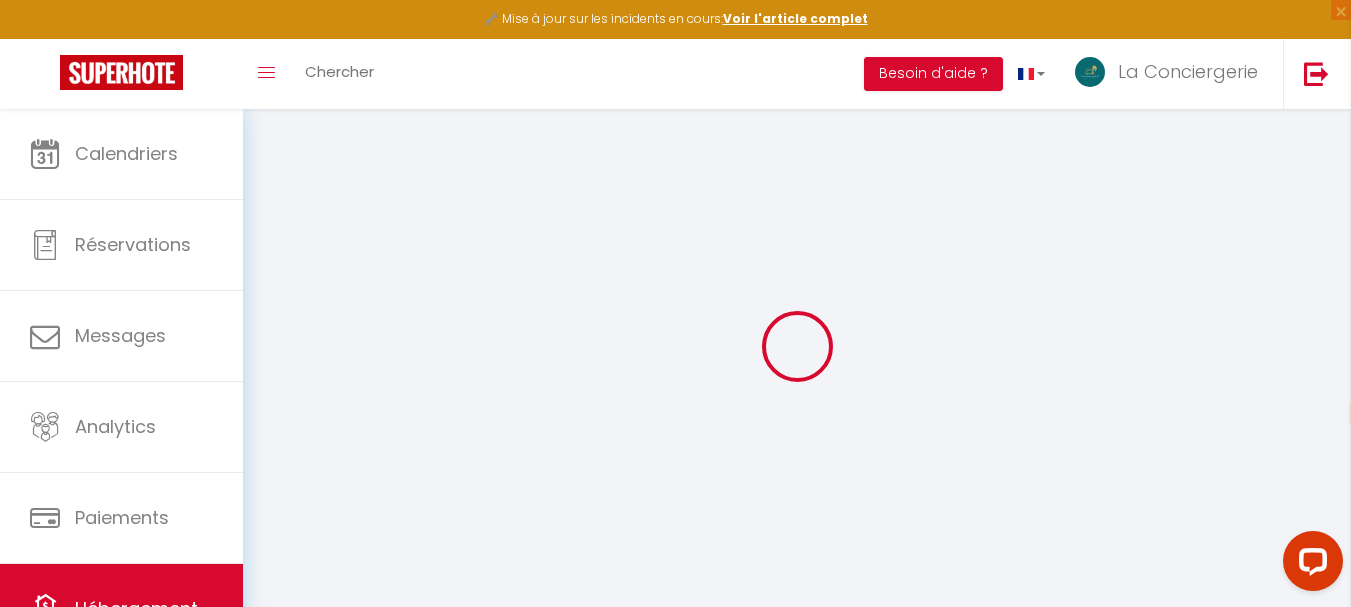 select 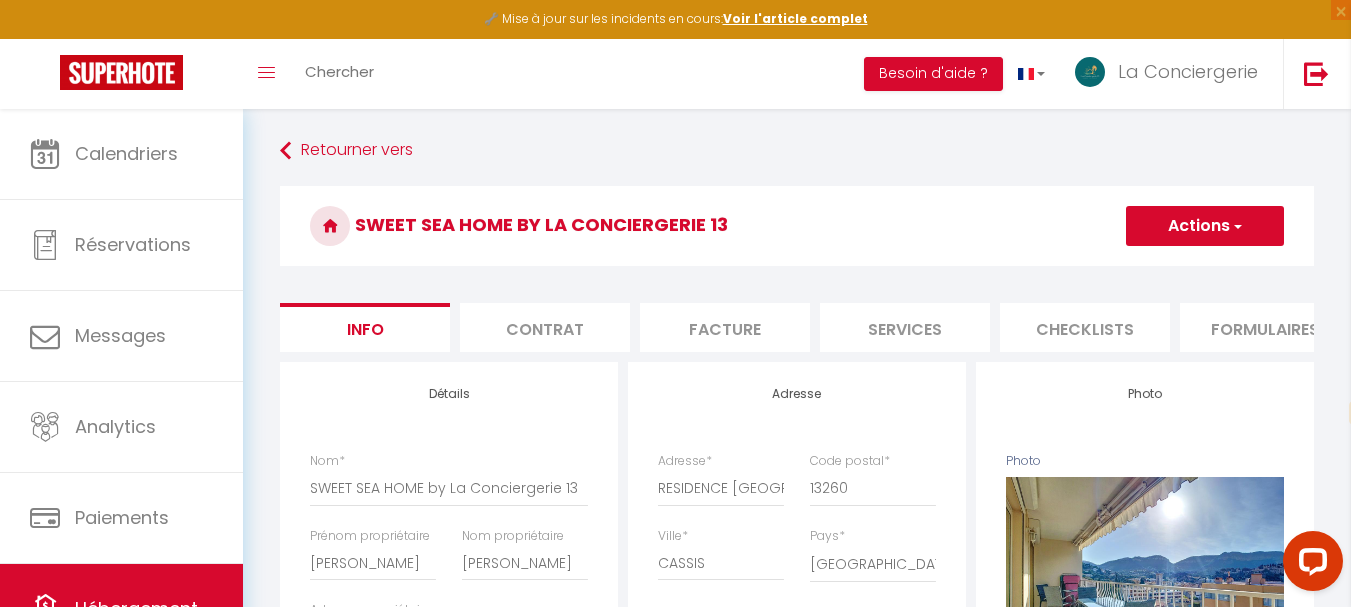 select 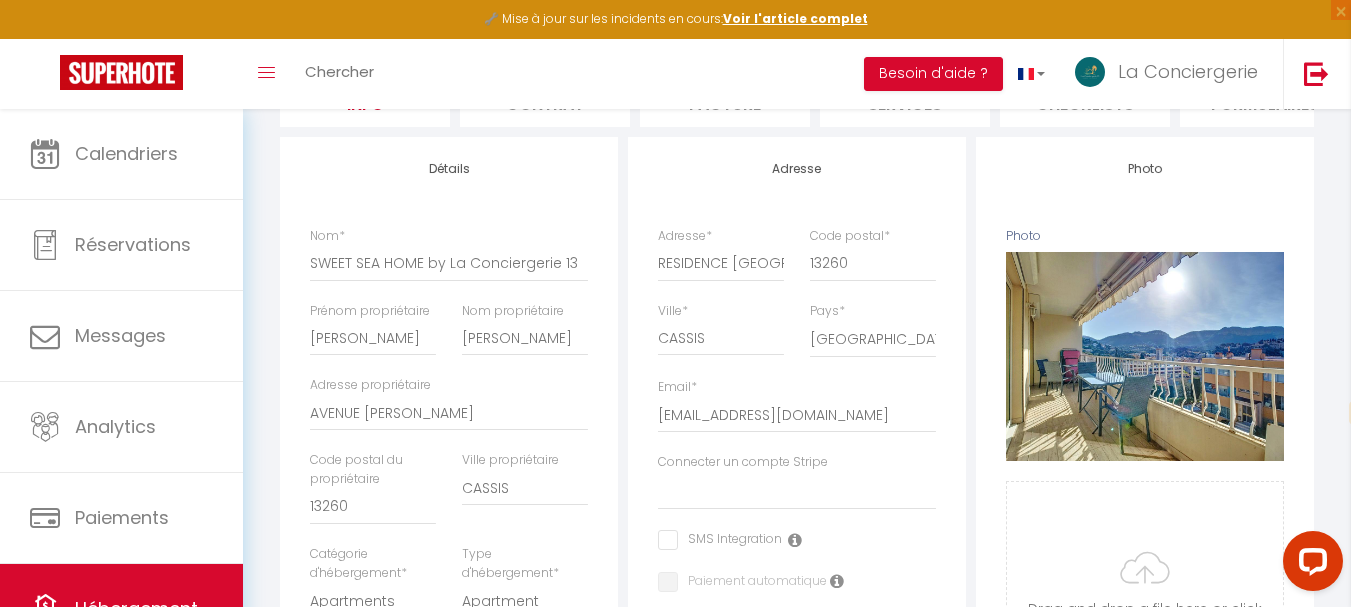 scroll, scrollTop: 300, scrollLeft: 0, axis: vertical 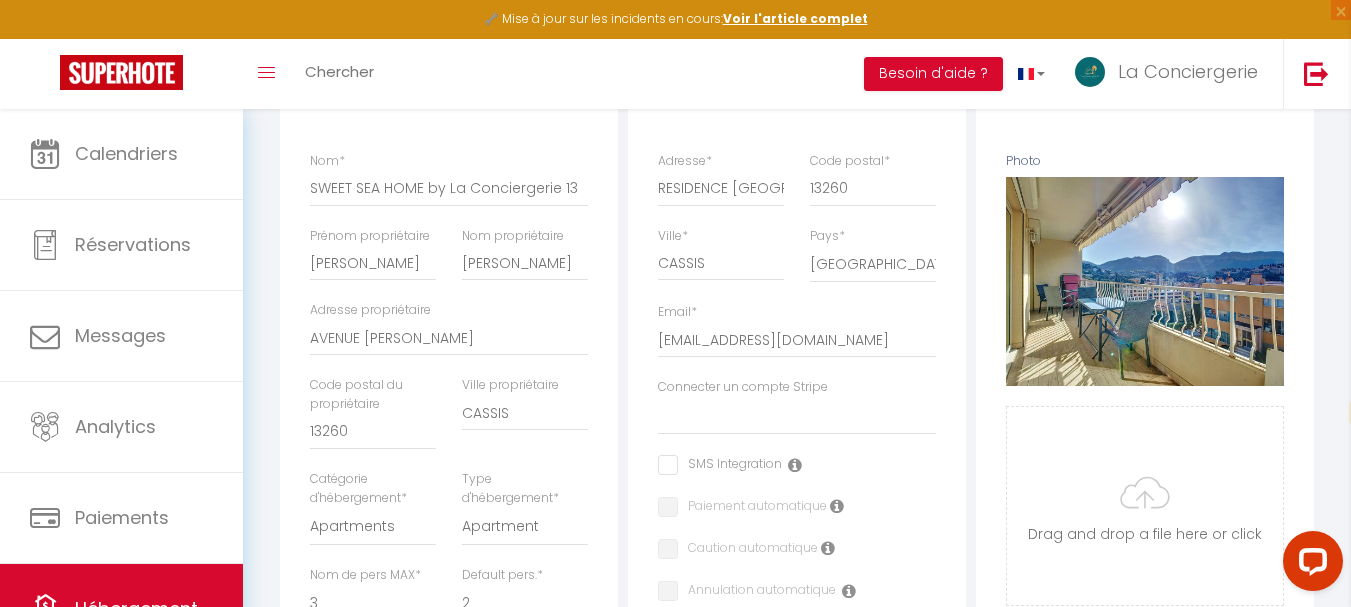 click on "Connecter un compte Stripe" at bounding box center (743, 387) 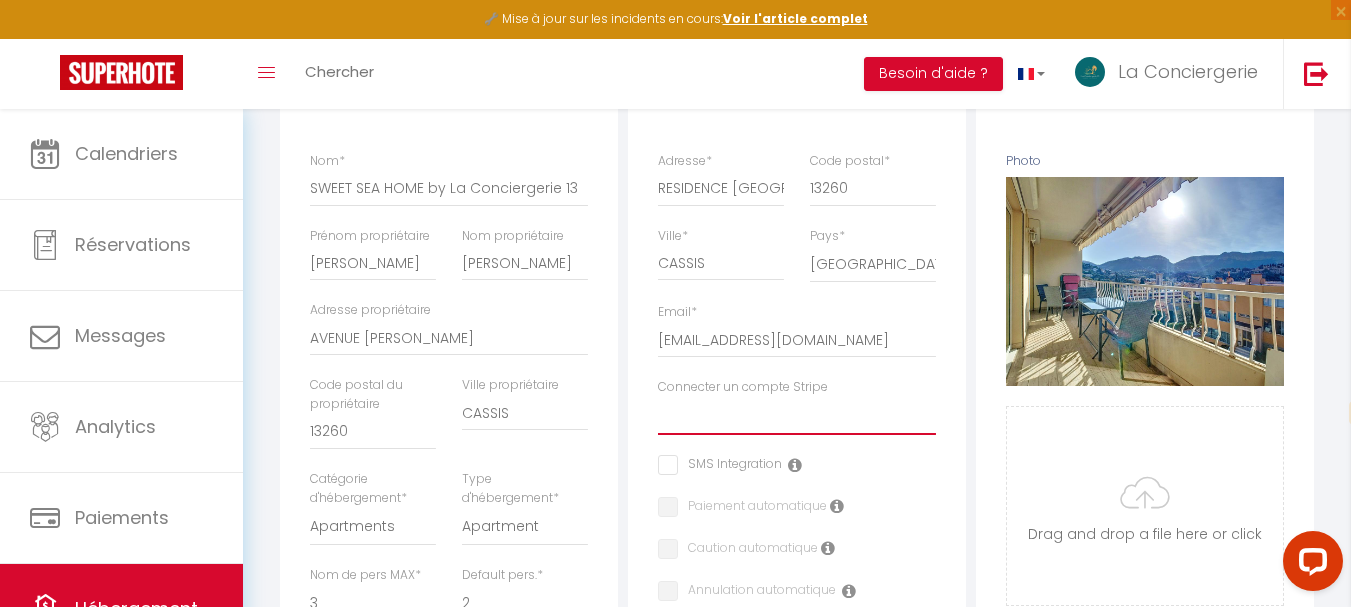 click on "la conciergerie 13
VANMARCKE
LES BOUGAINVILLEES
Le vieux moulin
tyntarides
CASSIS EVASION
fontvert
[PERSON_NAME]
LC13
[GEOGRAPHIC_DATA]
7b LOFT
[PERSON_NAME]" at bounding box center [797, 416] 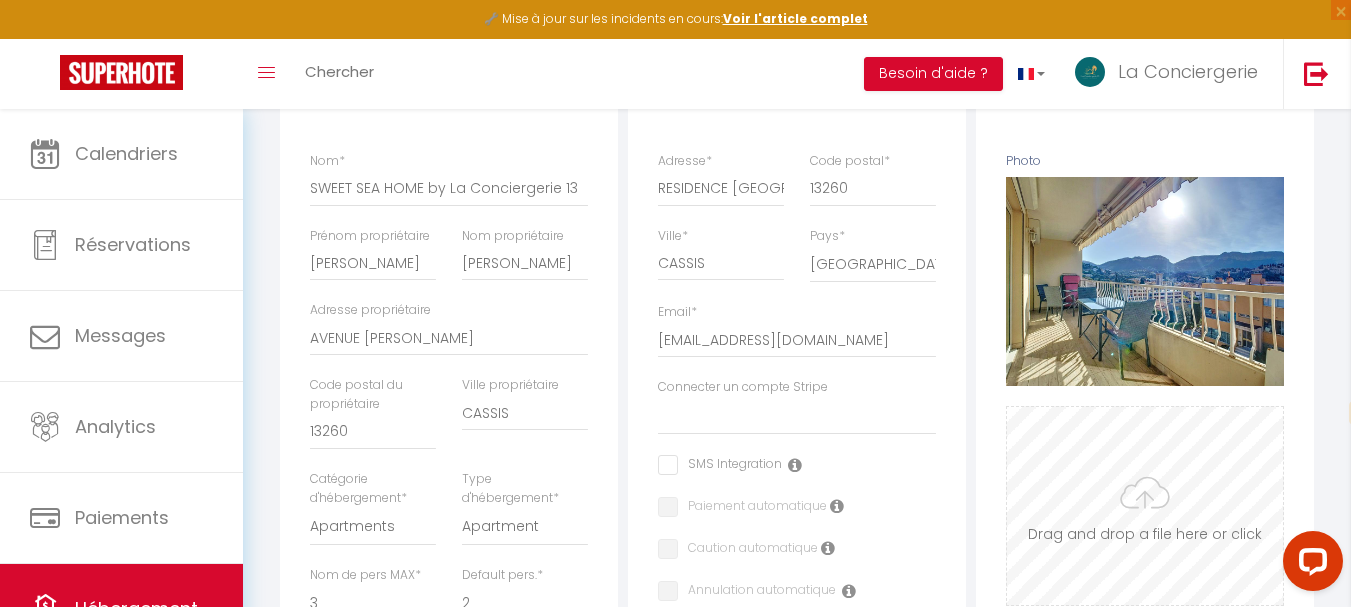click on "Photo" at bounding box center (1145, 506) 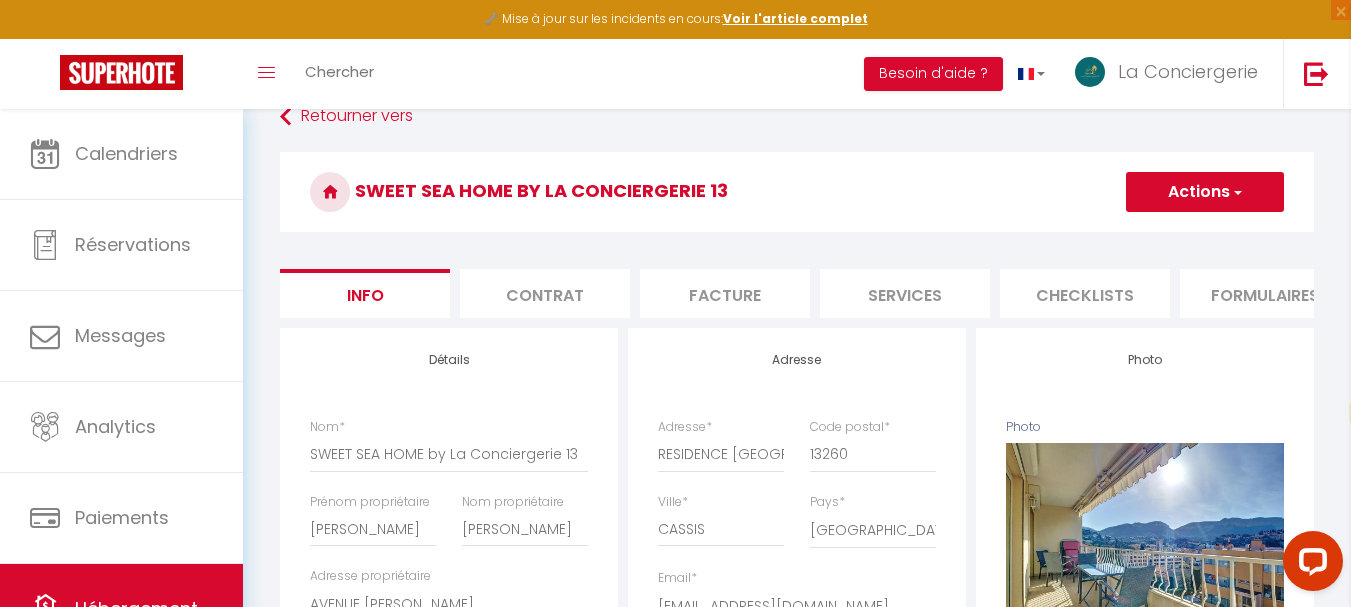 scroll, scrollTop: 0, scrollLeft: 0, axis: both 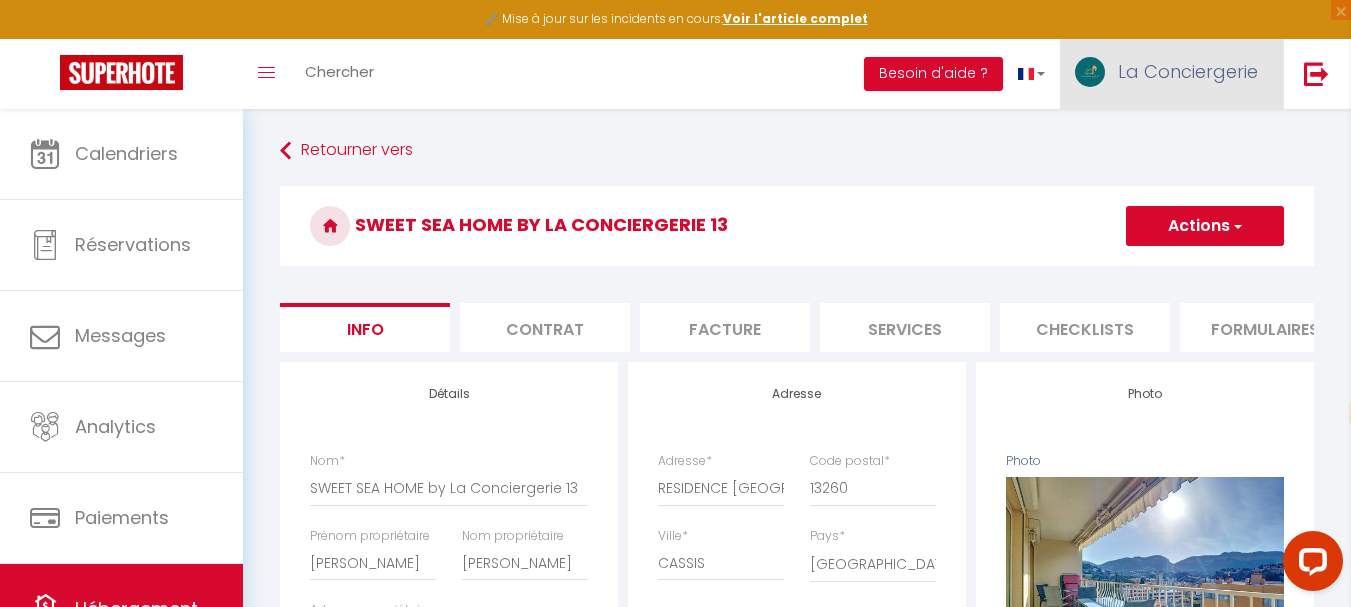 click on "La Conciergerie" at bounding box center [1188, 71] 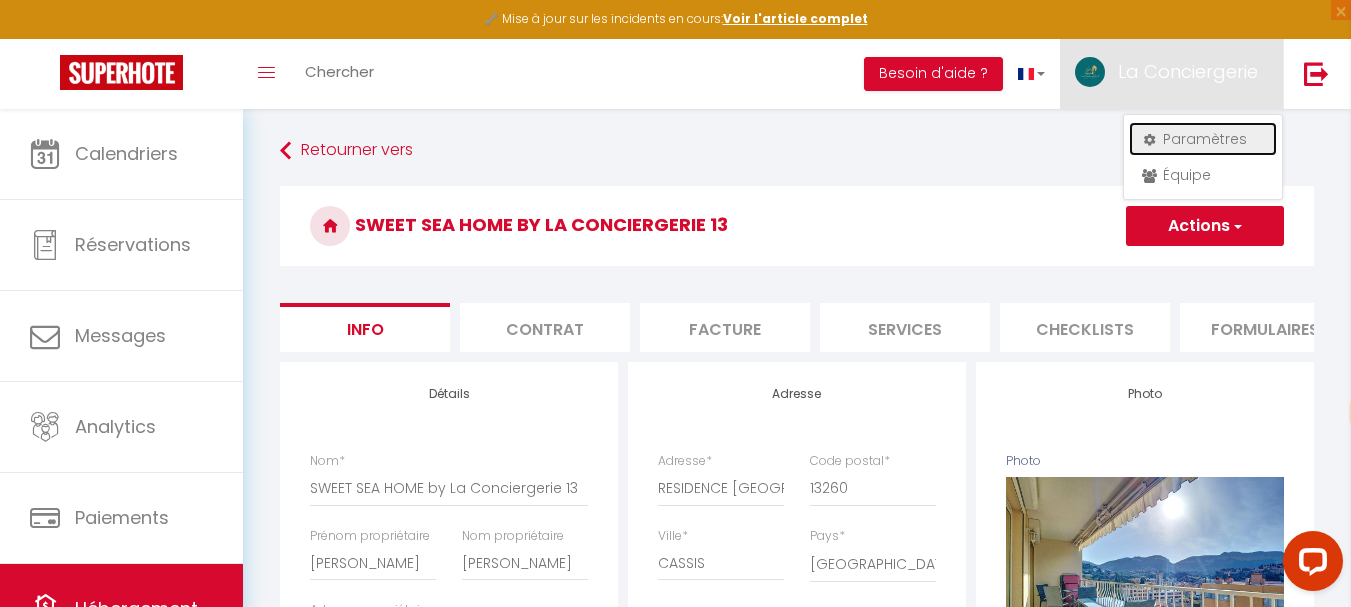 click on "Paramètres" at bounding box center [1203, 139] 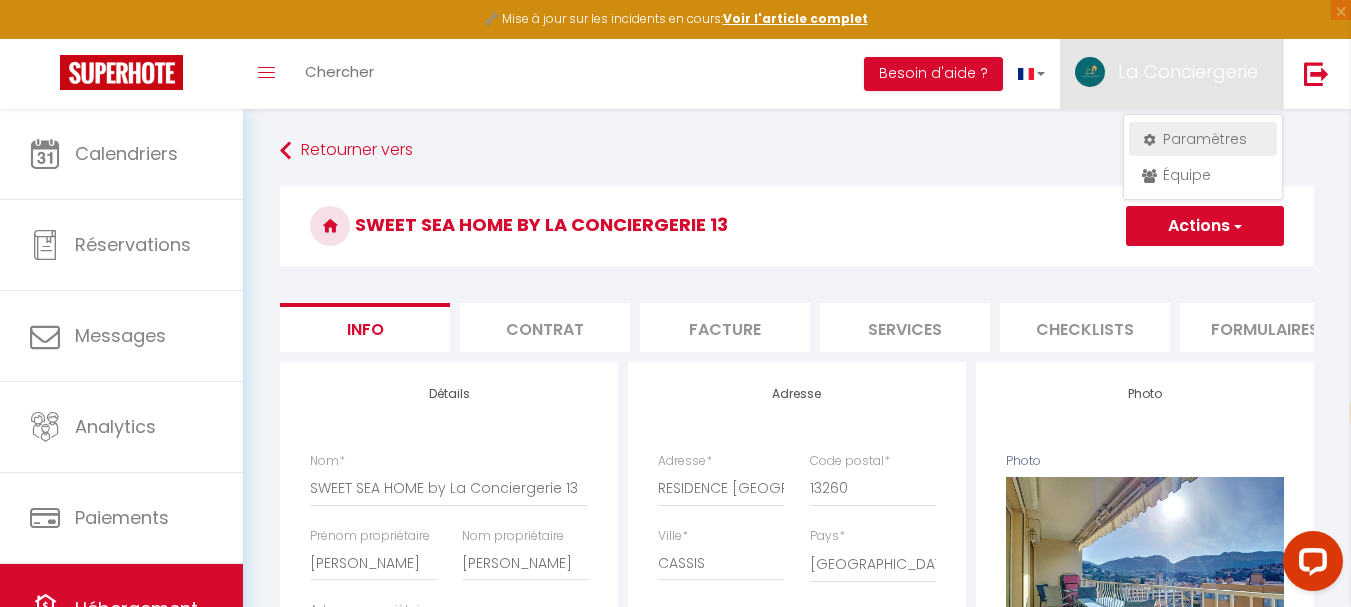 select on "fr" 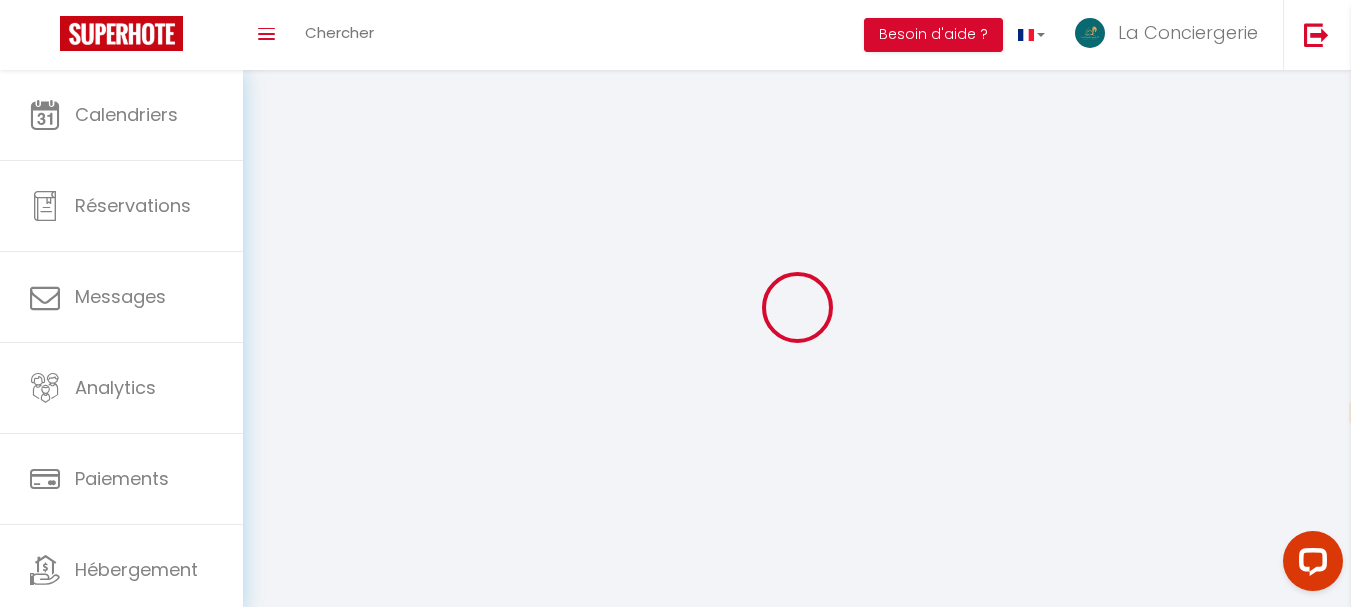 select 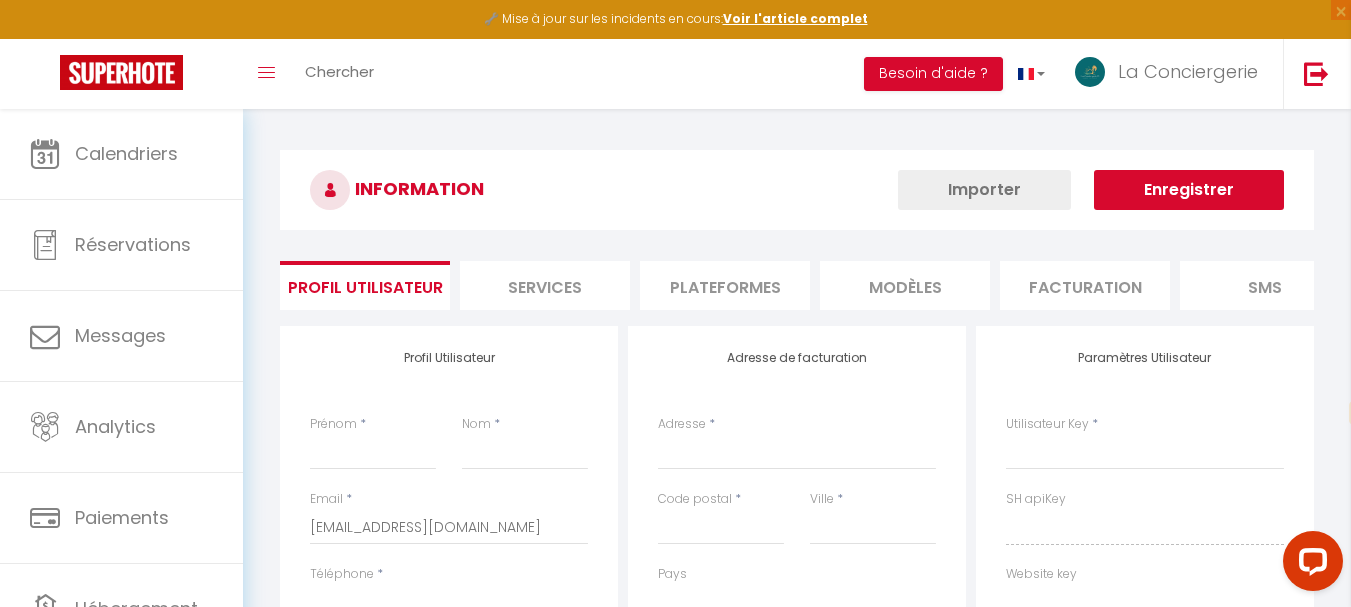 select 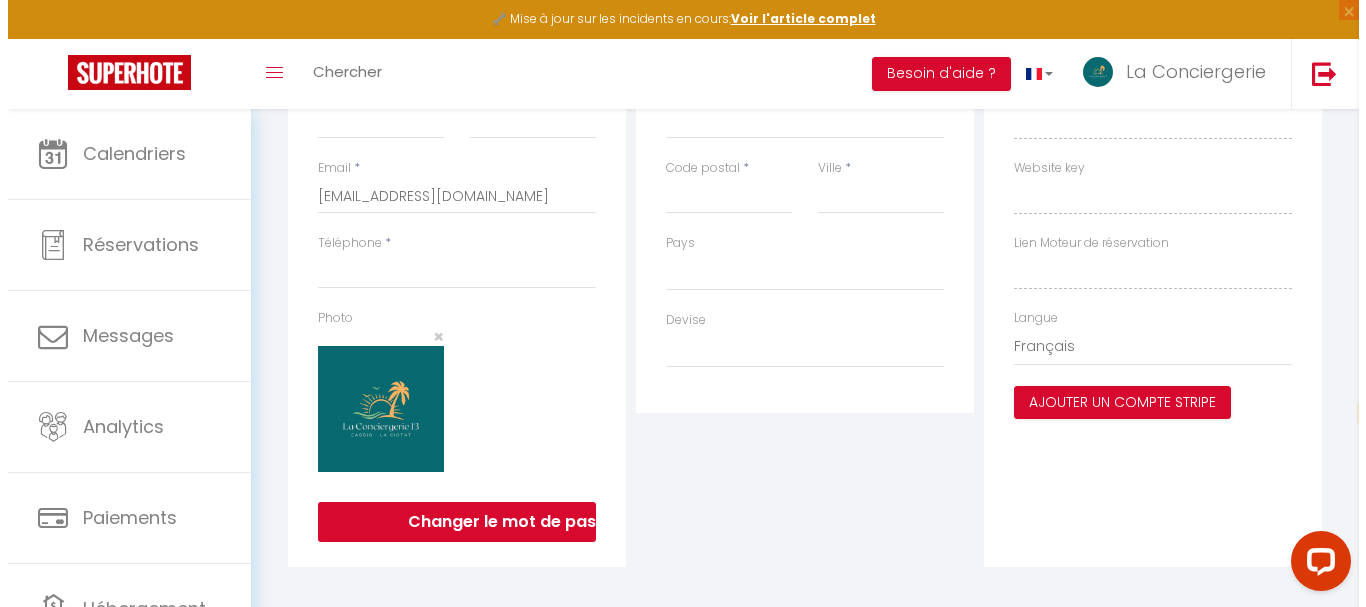 scroll, scrollTop: 362, scrollLeft: 0, axis: vertical 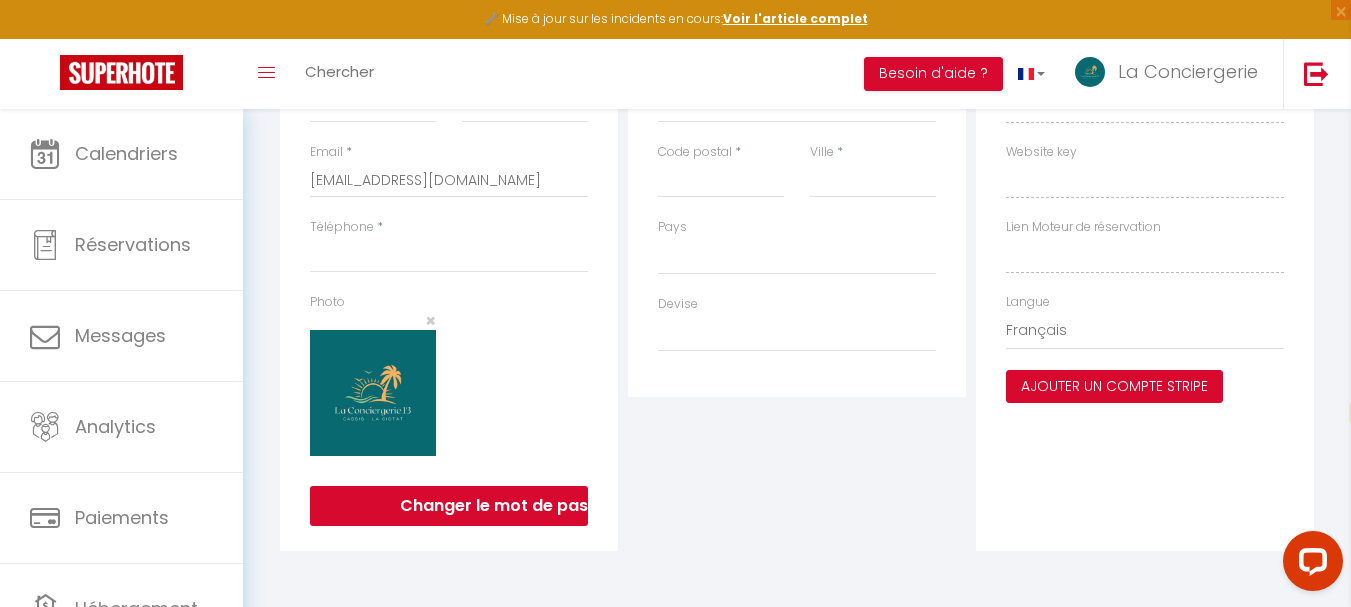 click on "Ajouter un compte Stripe" at bounding box center [1114, 387] 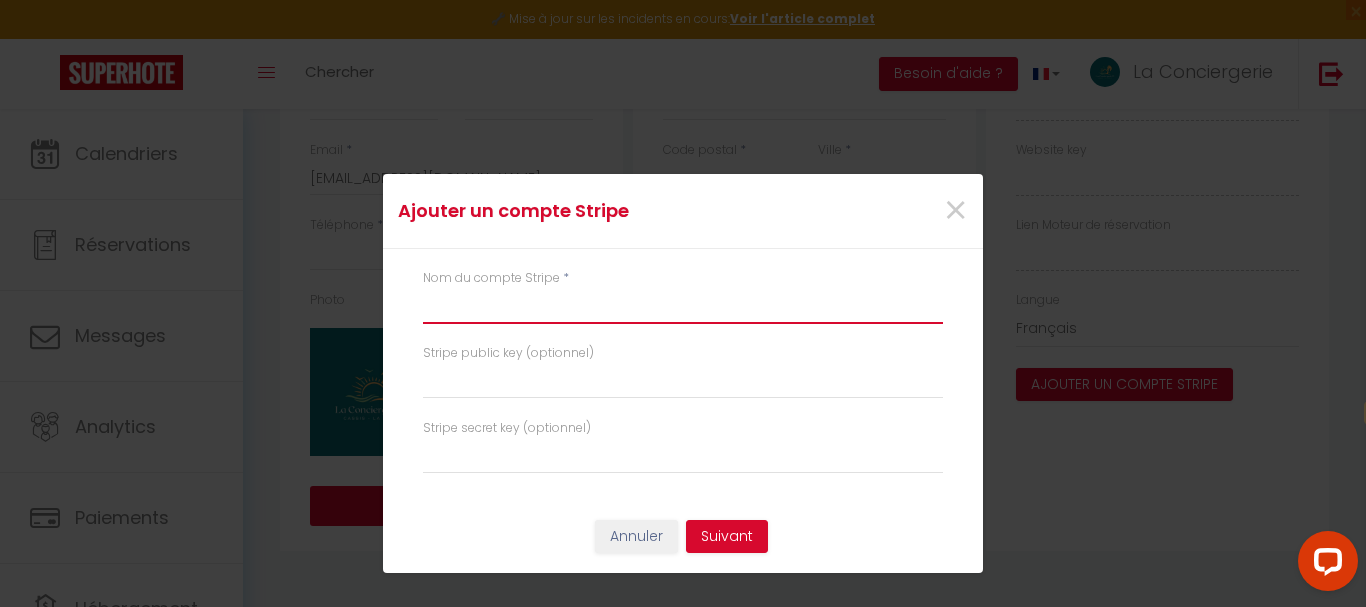 click at bounding box center (683, 306) 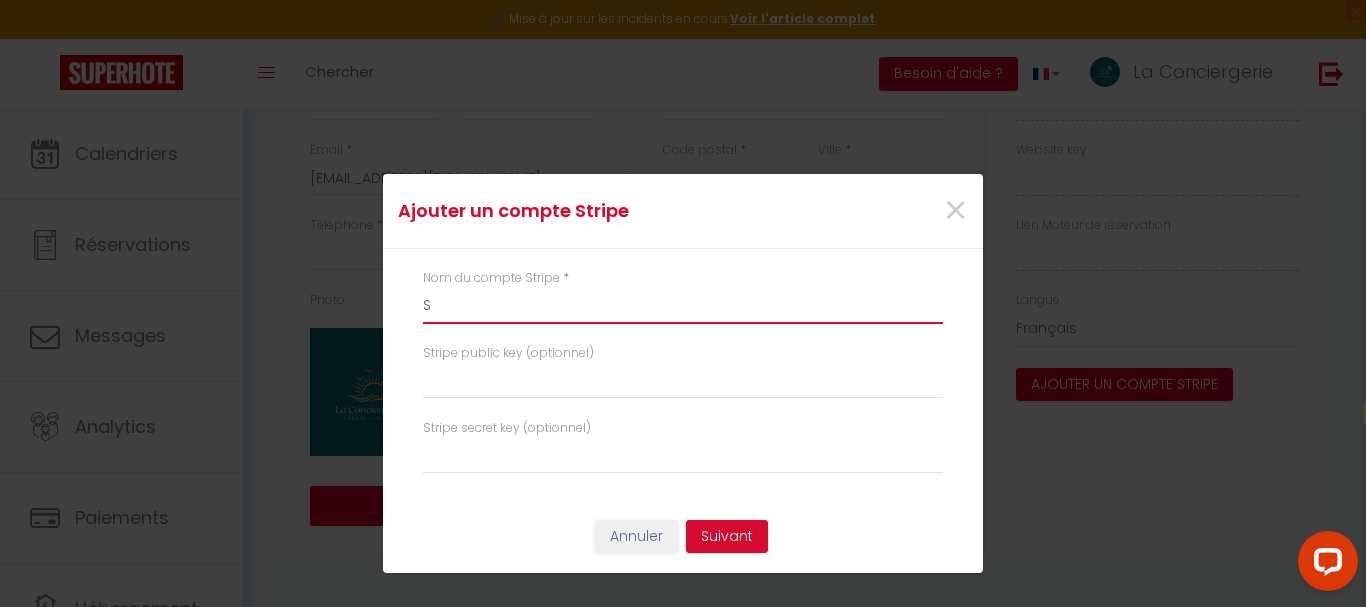 select 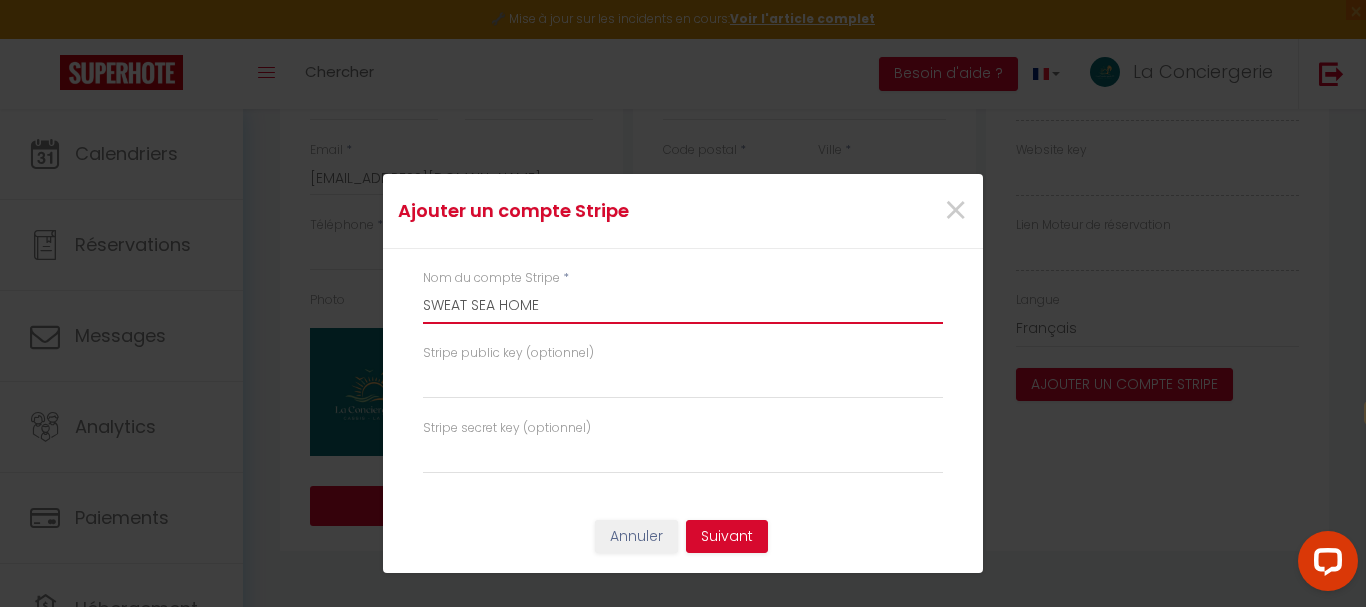 type on "SWEAT SEA HOME" 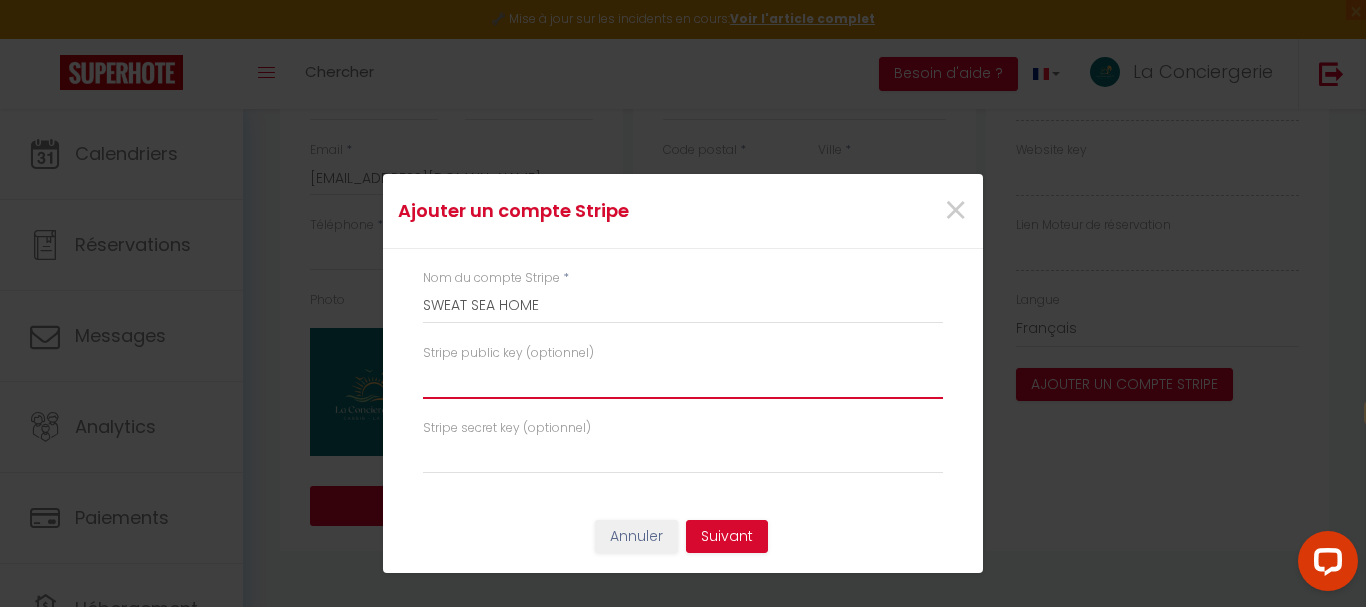 click at bounding box center [683, 381] 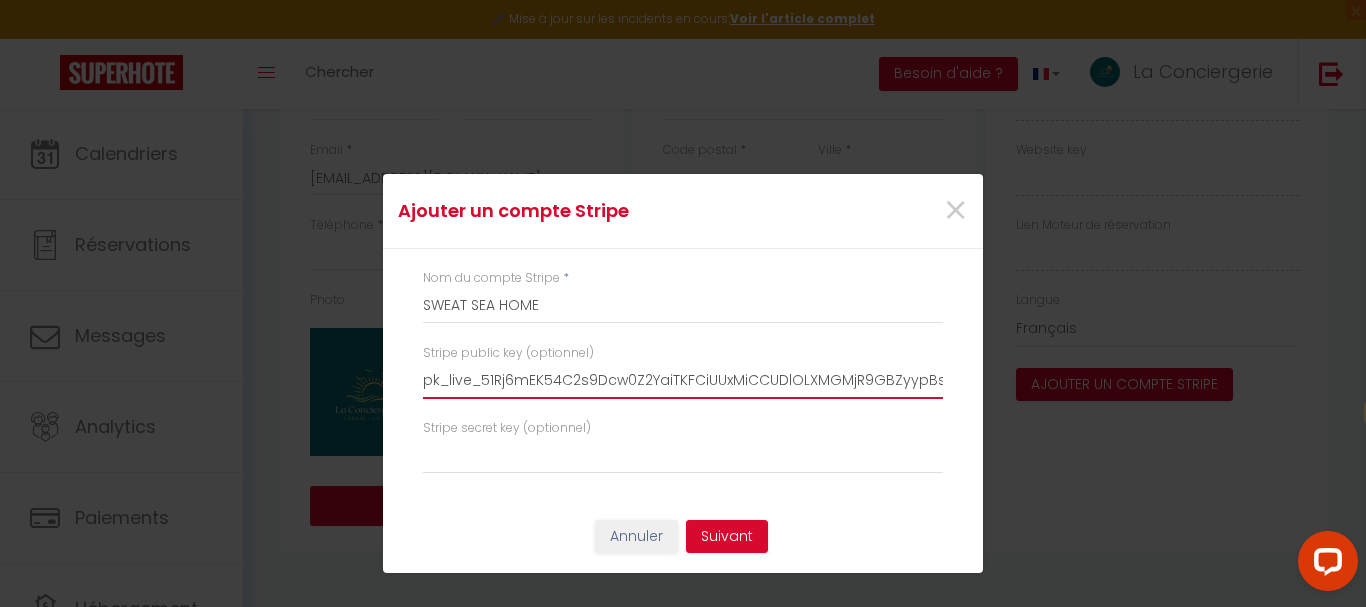 select 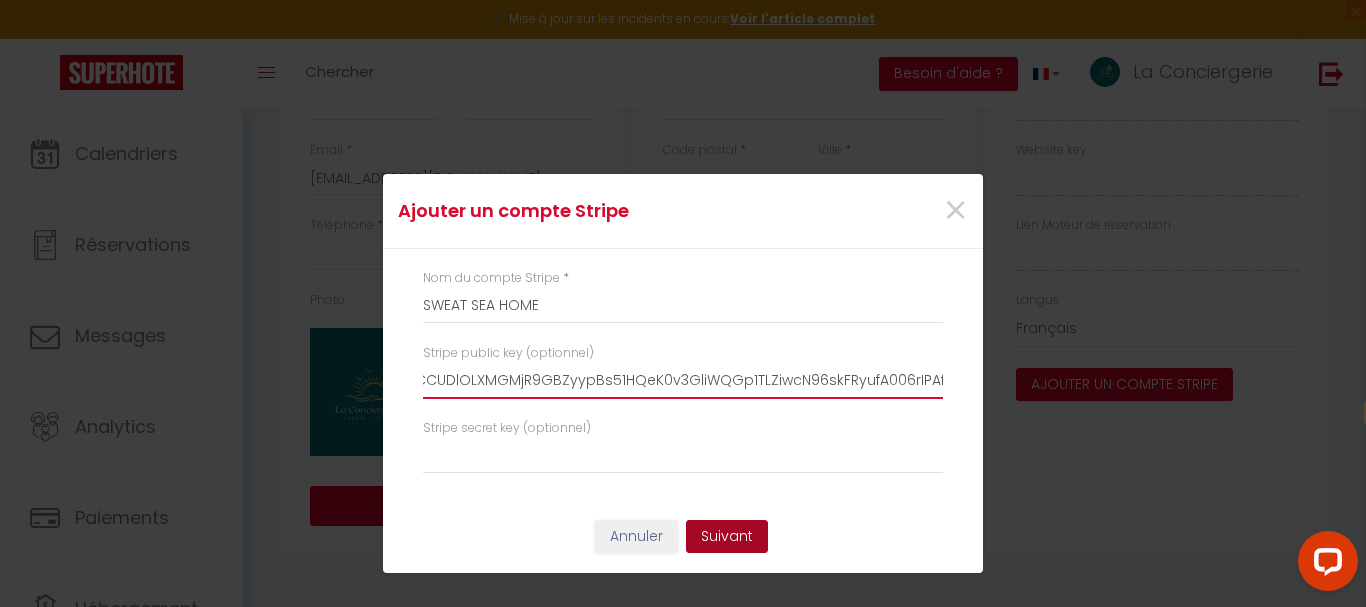type on "pk_live_51Rj6mEK54C2s9Dcw0Z2YaiTKFCiUUxMiCCUDlOLXMGMjR9GBZyypBs51HQeK0v3GliWQGp1TLZiwcN96skFRyufA006rIPAfkZ" 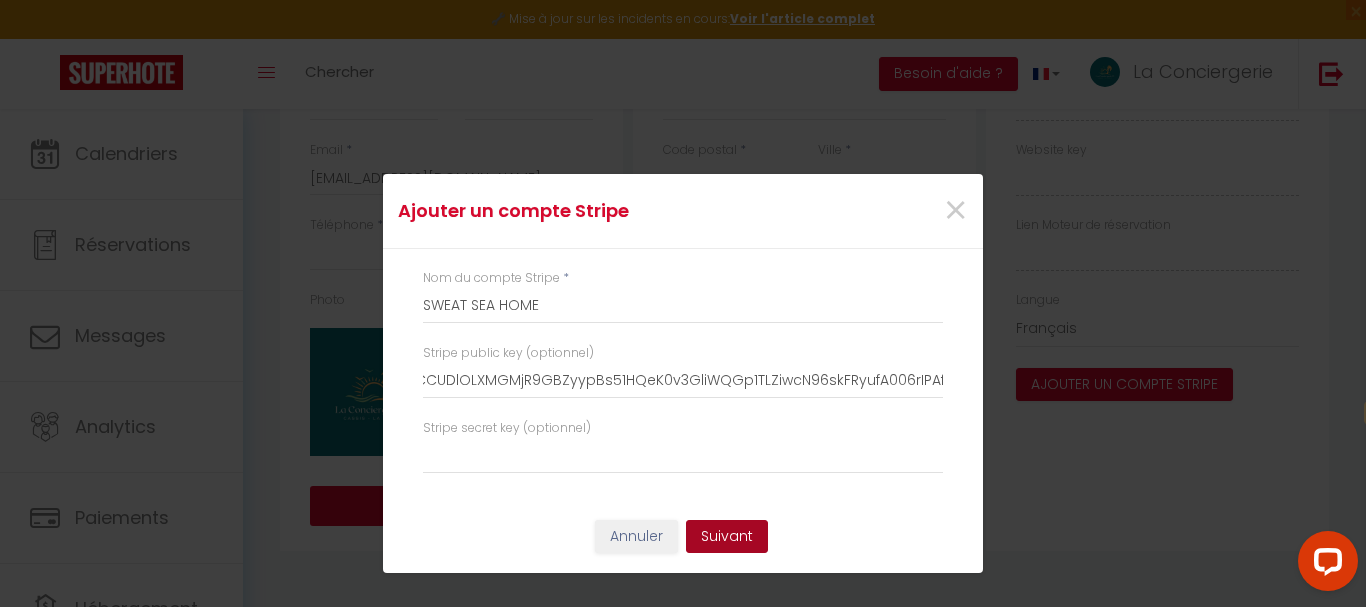 click on "Suivant" at bounding box center (727, 537) 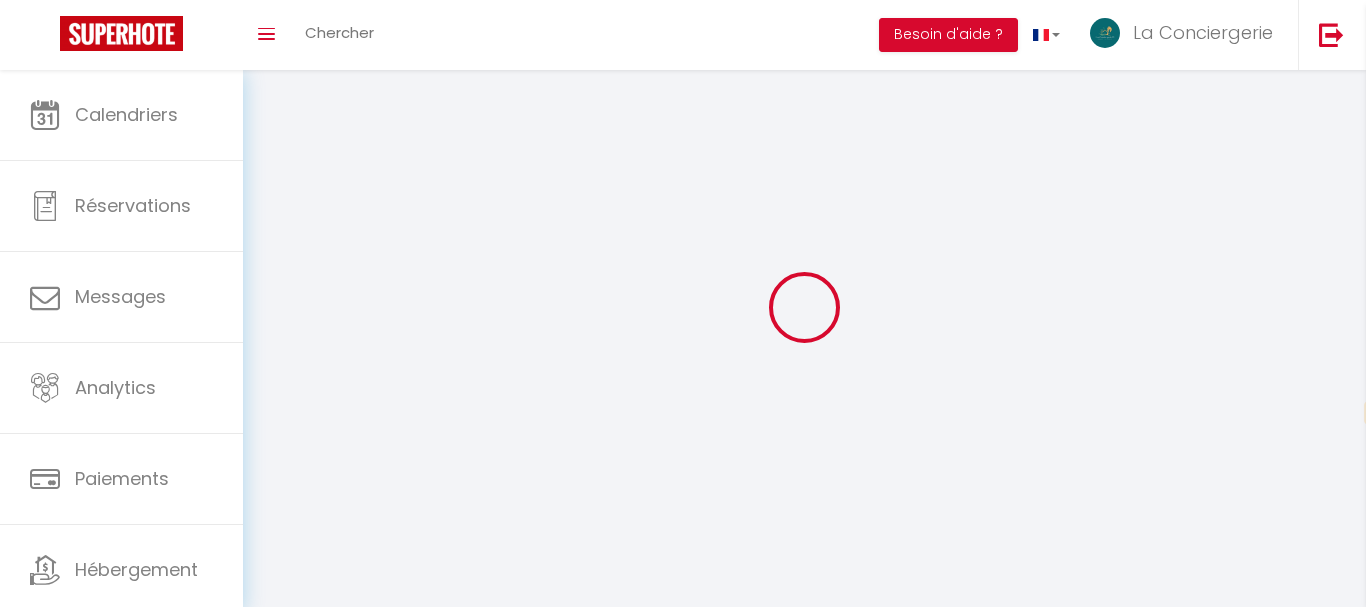 select on "fr" 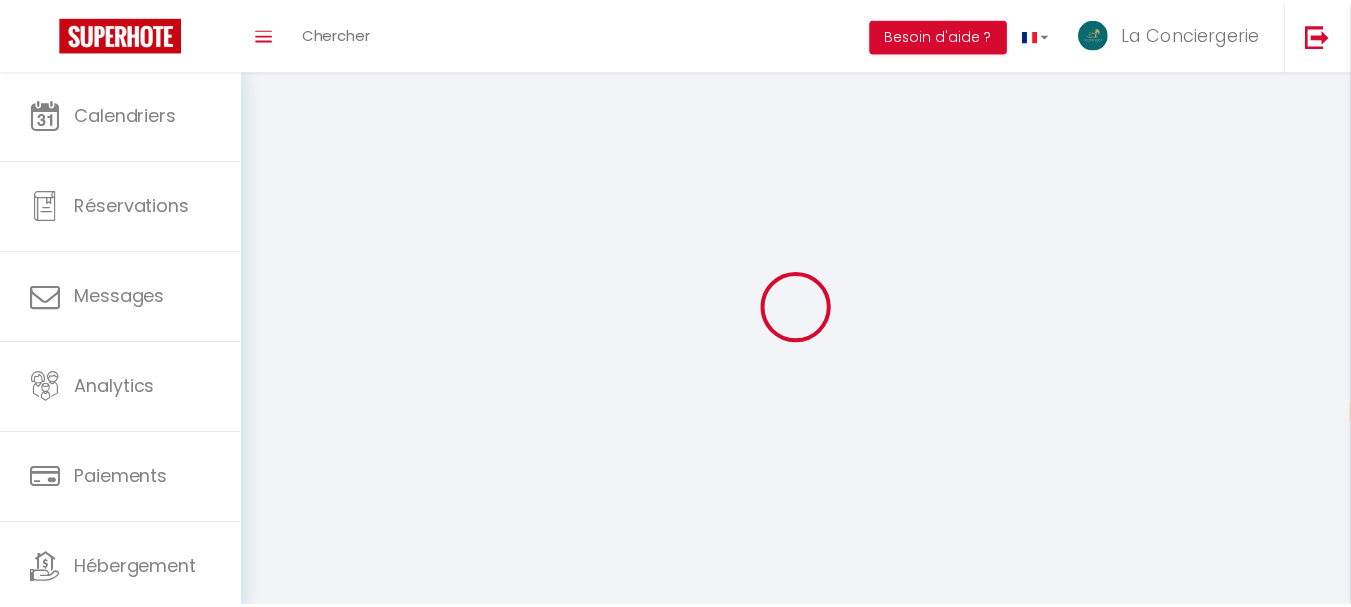 scroll, scrollTop: 0, scrollLeft: 0, axis: both 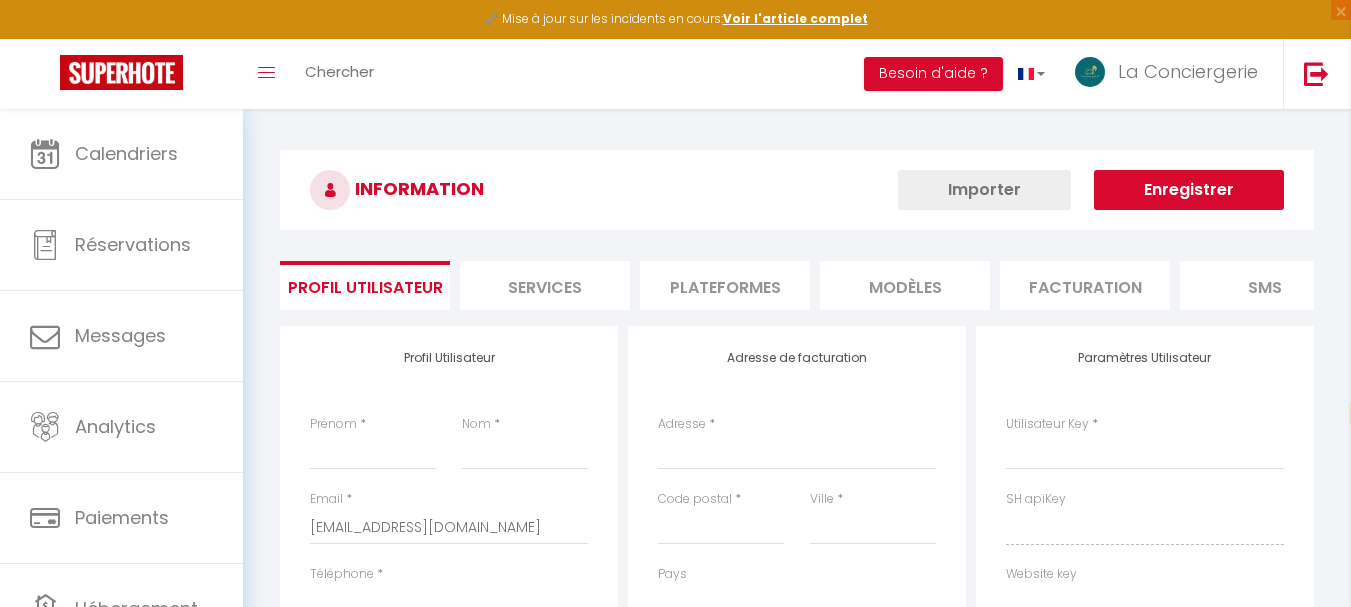 select 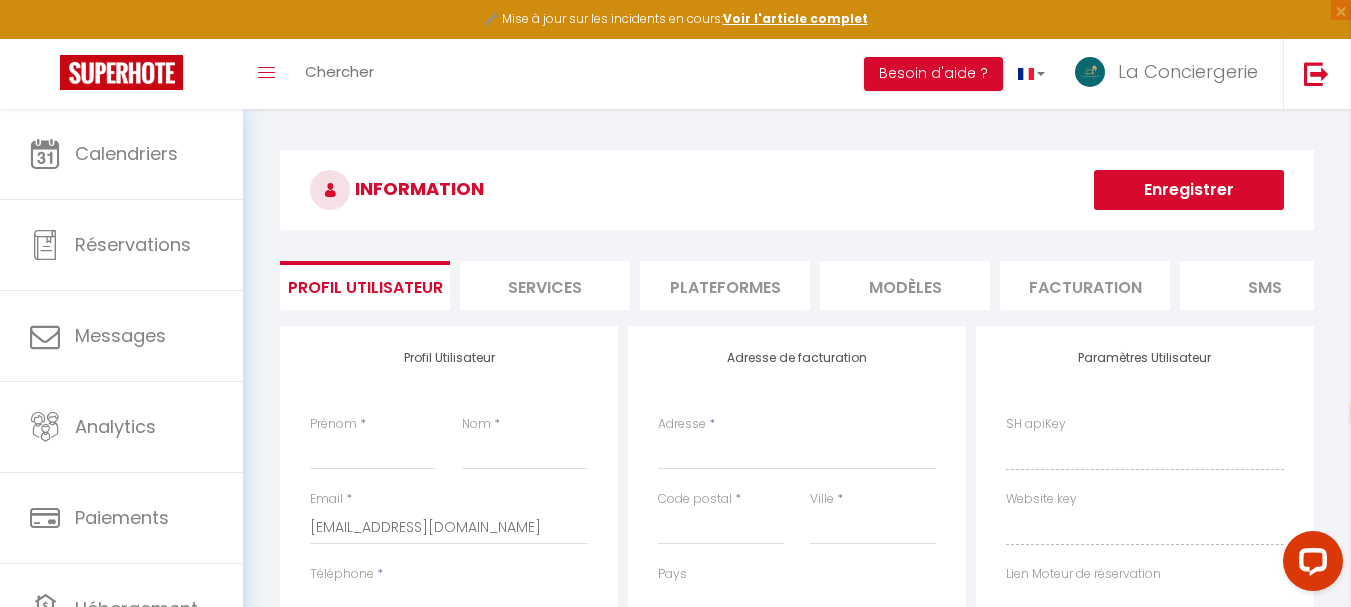 scroll, scrollTop: 0, scrollLeft: 0, axis: both 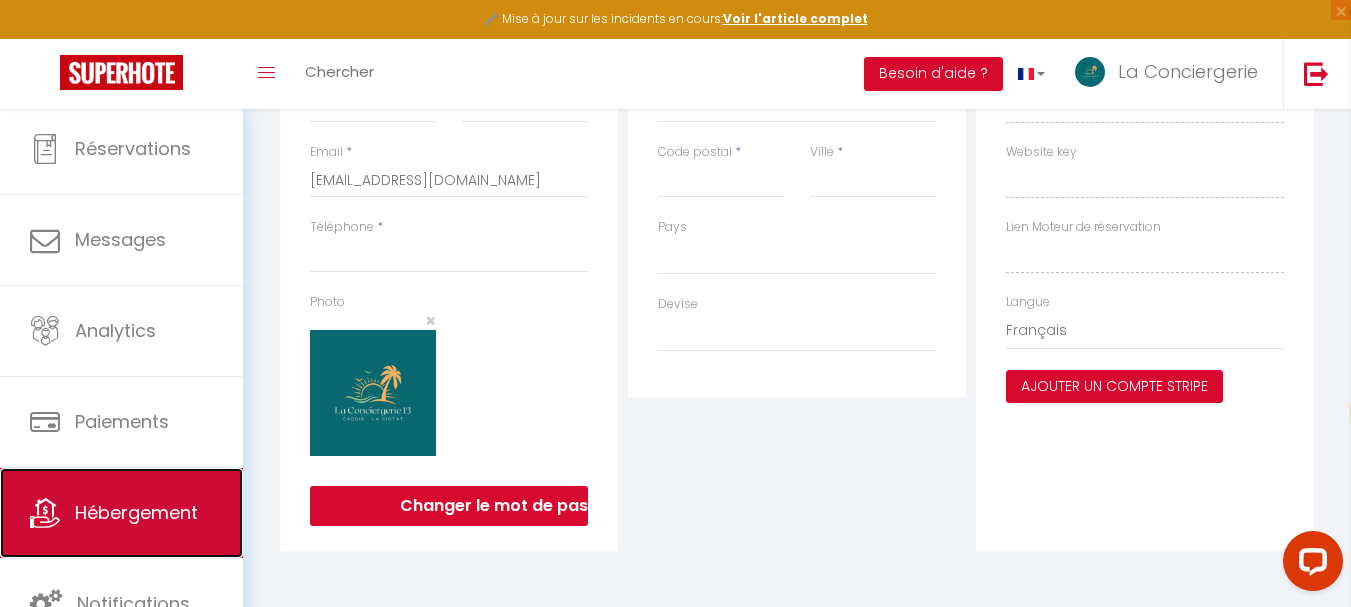 select 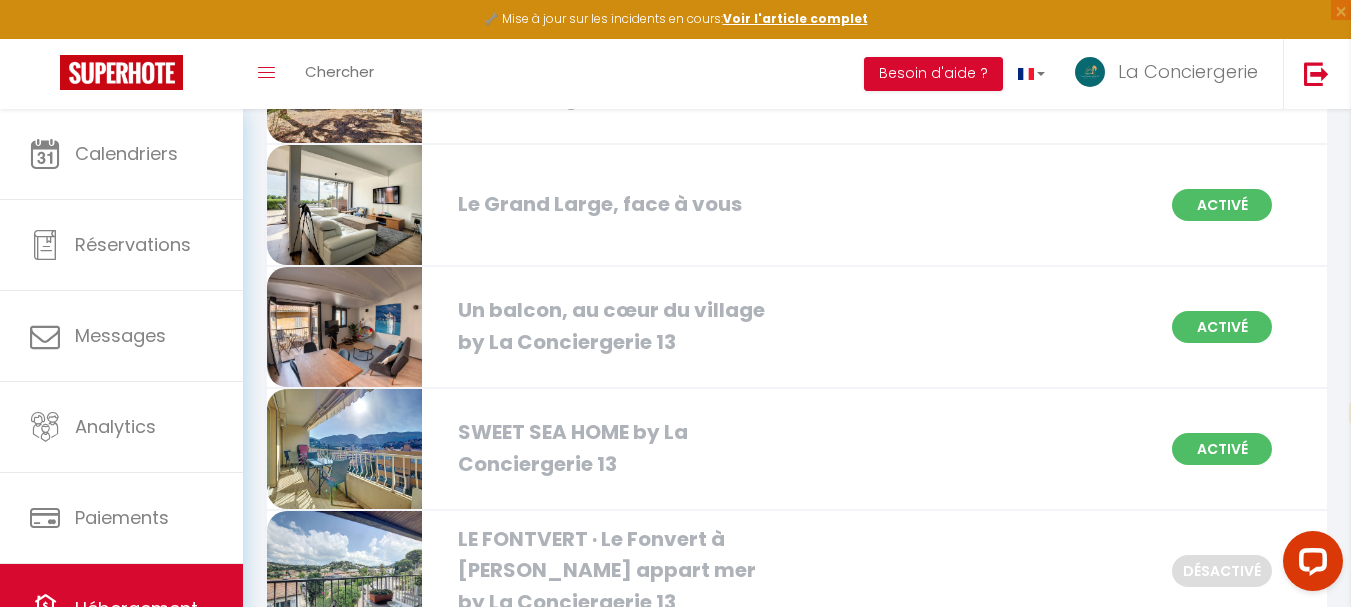 scroll, scrollTop: 700, scrollLeft: 0, axis: vertical 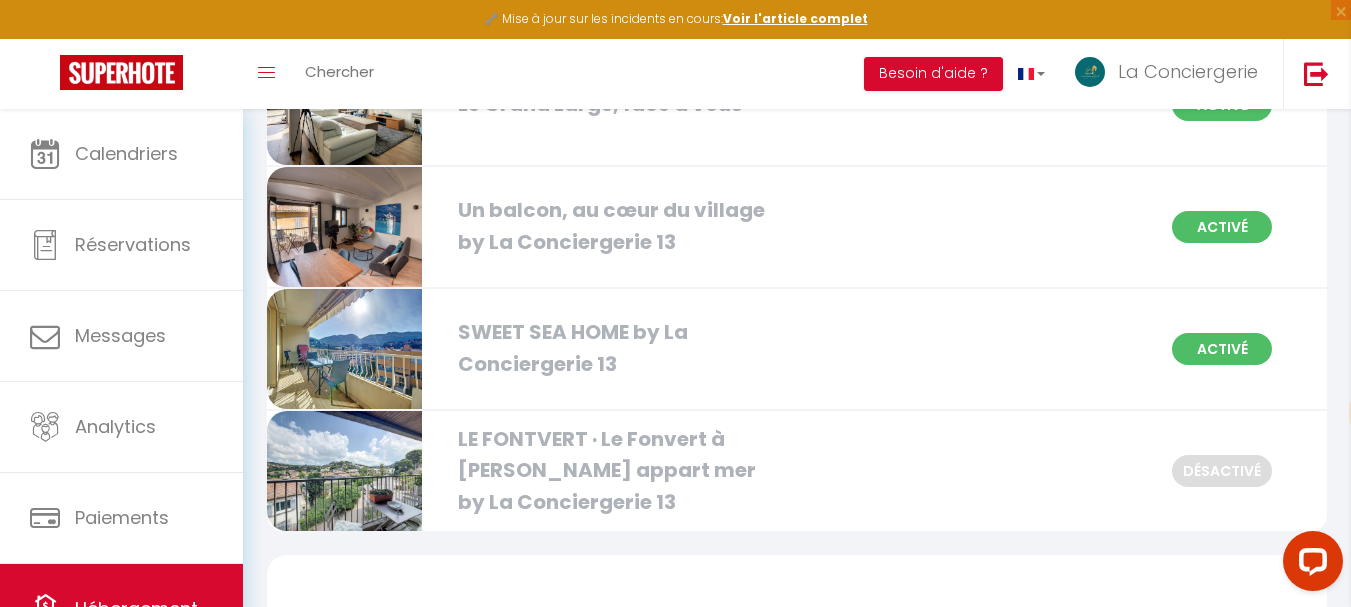 click on "SWEET SEA HOME by La Conciergerie 13" at bounding box center [616, 348] 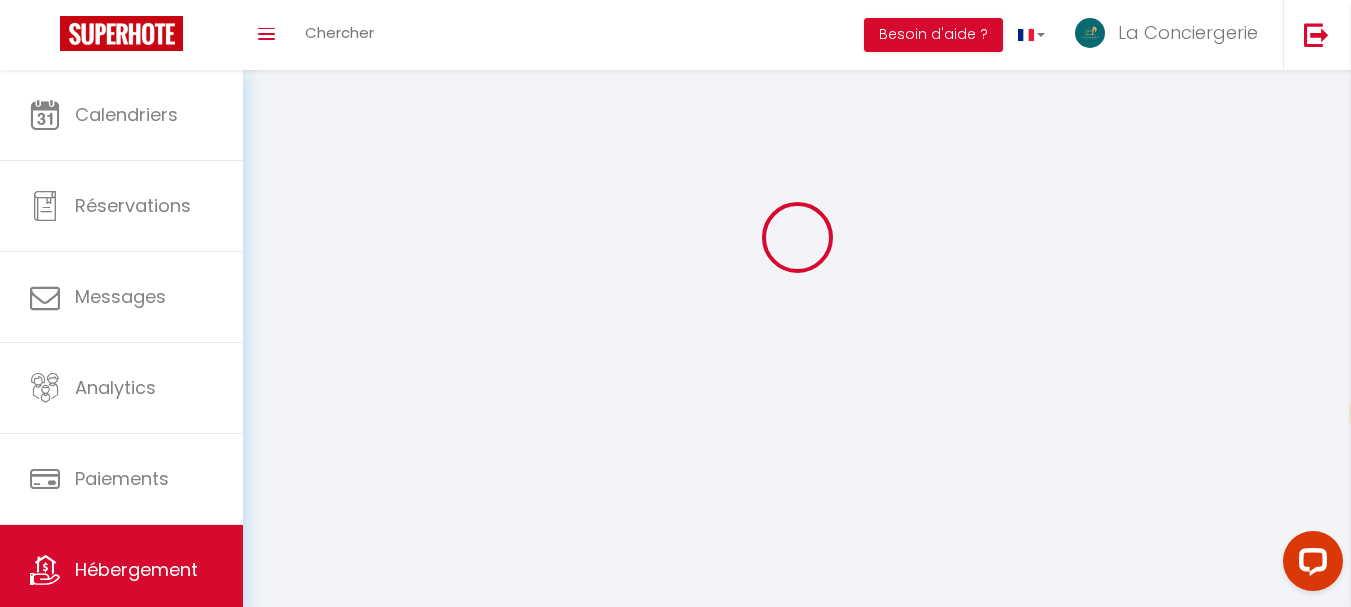 scroll, scrollTop: 0, scrollLeft: 0, axis: both 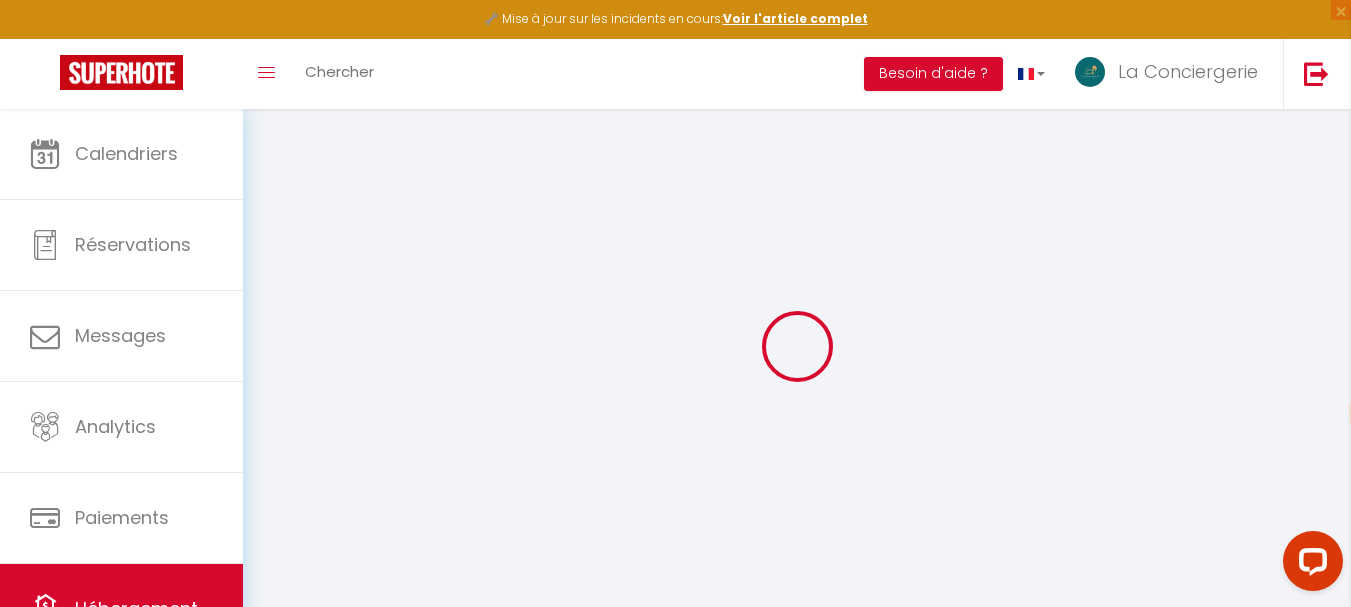 select on "35769" 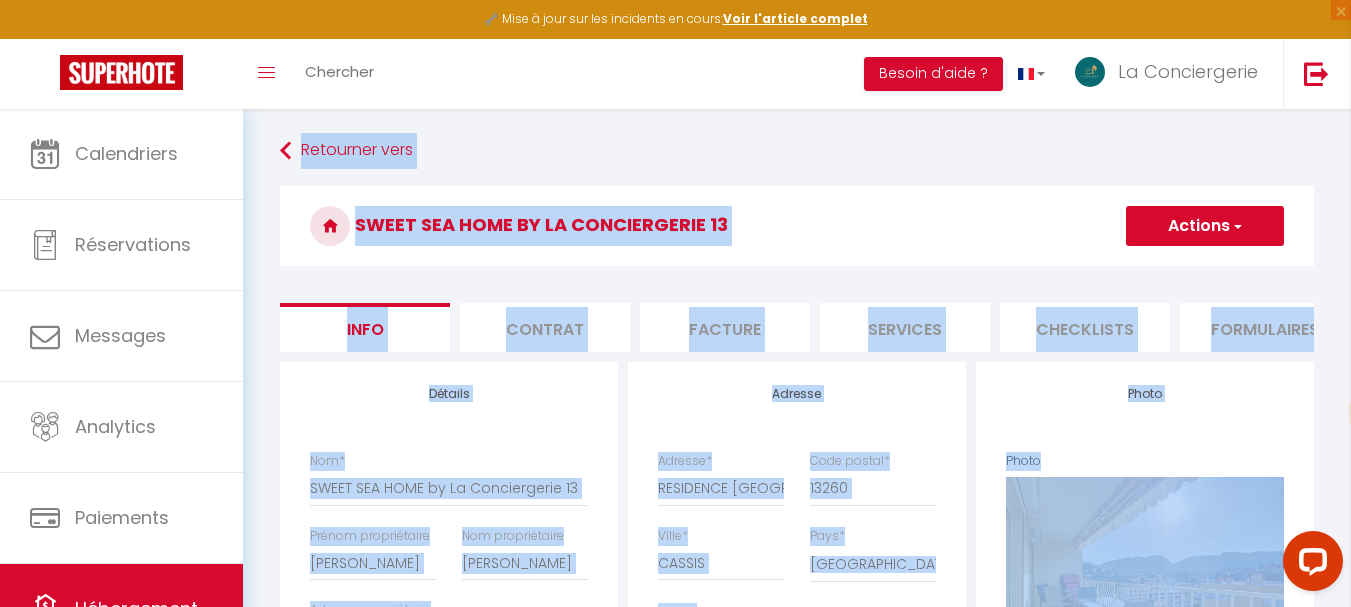 click on "SWEET SEA HOME by La Conciergerie 13" at bounding box center (797, 226) 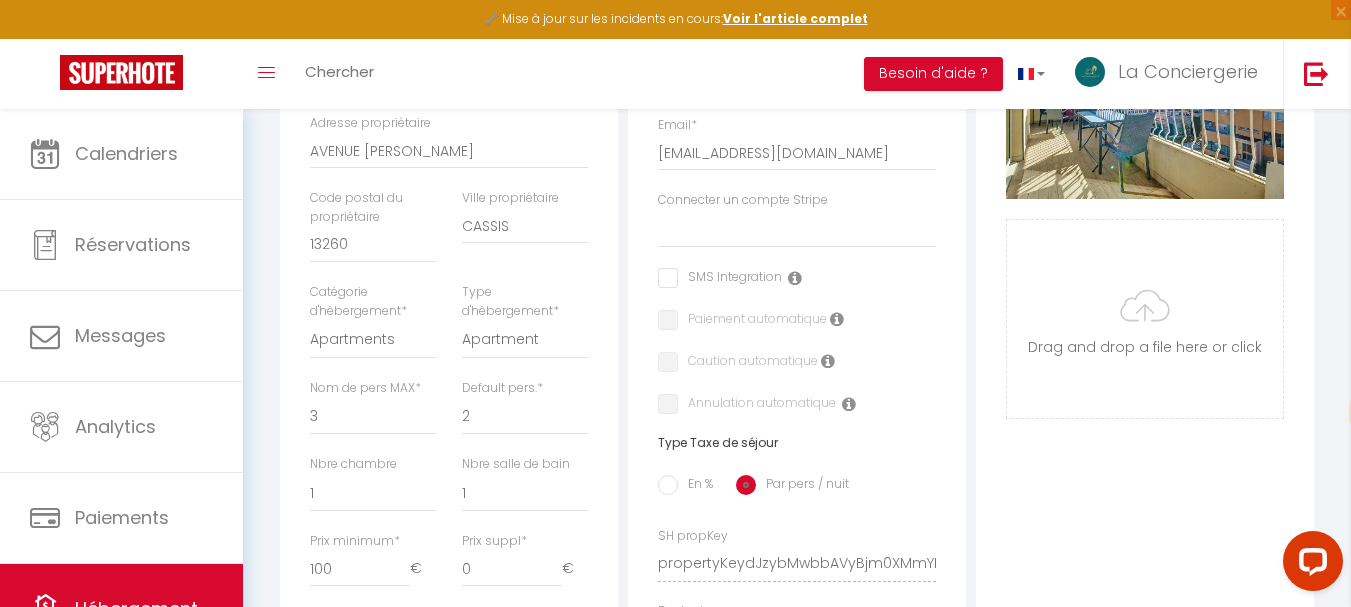 scroll, scrollTop: 500, scrollLeft: 0, axis: vertical 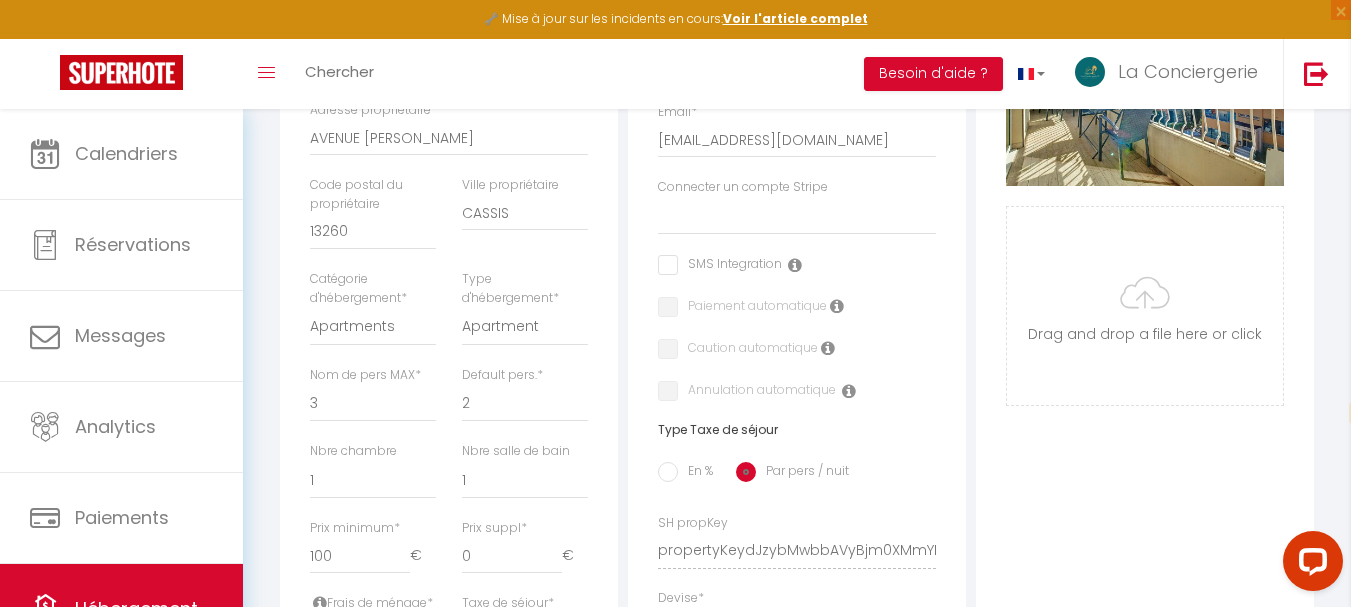 click on "Connecter un compte Stripe" at bounding box center [743, 187] 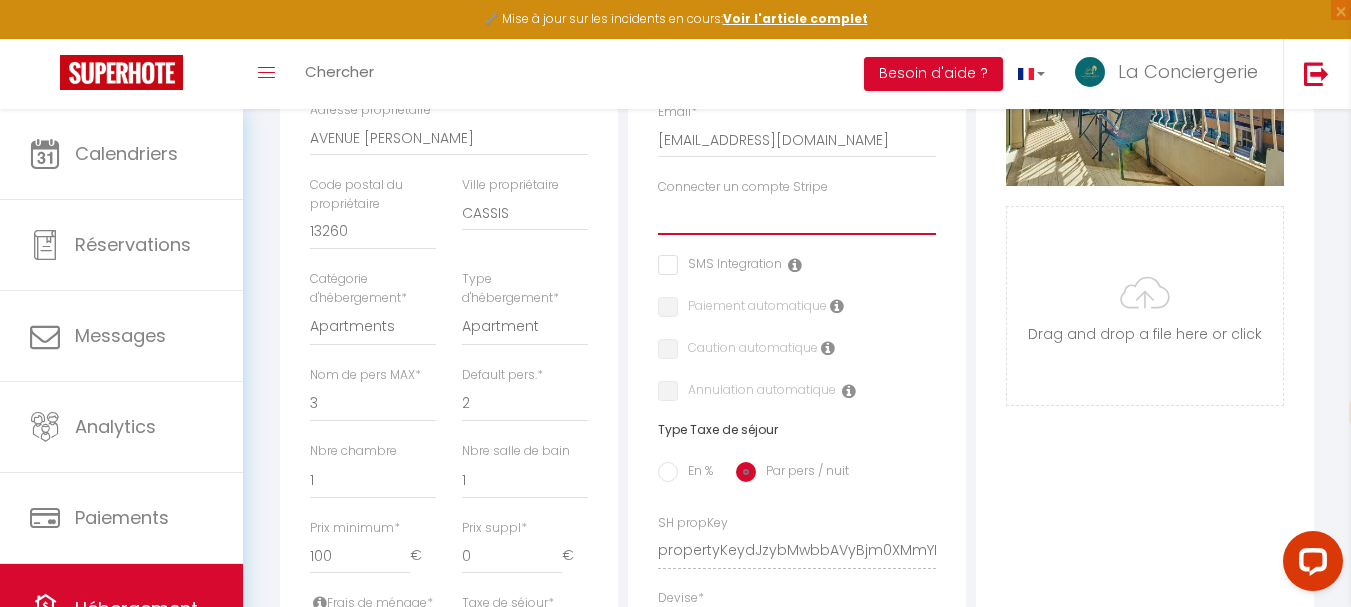 click on "la conciergerie 13
VANMARCKE
LES BOUGAINVILLEES
Le vieux moulin
tyntarides
CASSIS EVASION
fontvert
[PERSON_NAME]
LC13
[GEOGRAPHIC_DATA]
7b LOFT
[PERSON_NAME]" at bounding box center [797, 216] 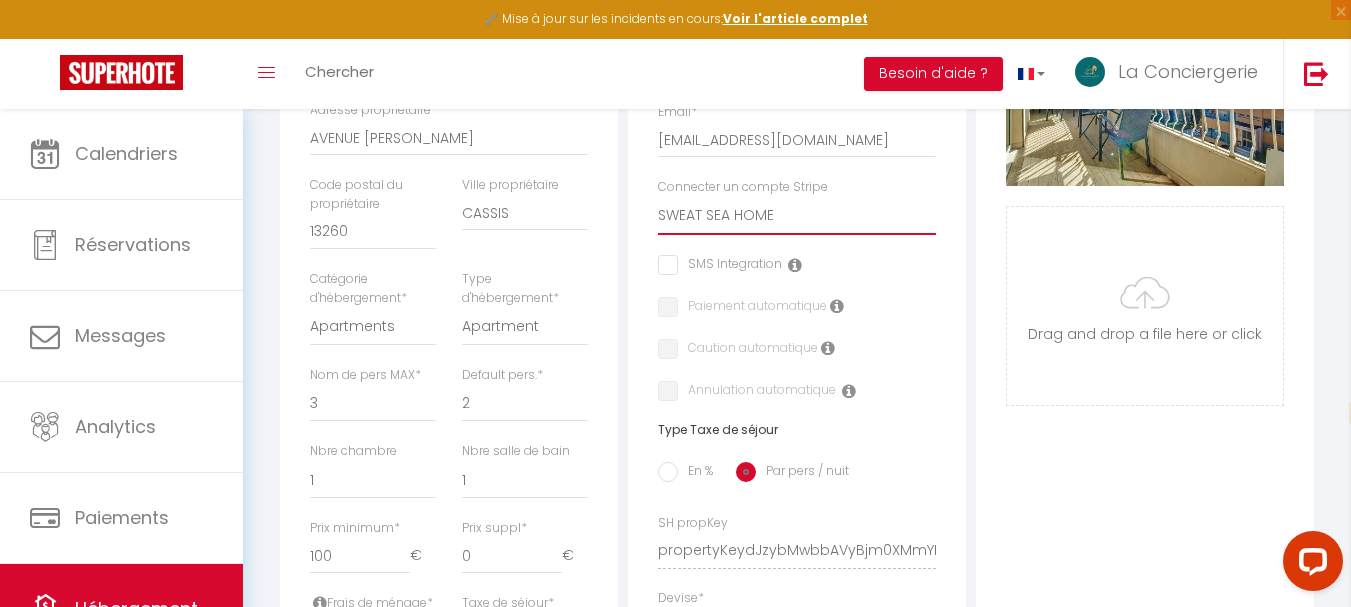 click on "la conciergerie 13
VANMARCKE
LES BOUGAINVILLEES
Le vieux moulin
tyntarides
CASSIS EVASION
fontvert
[PERSON_NAME]
LC13
[GEOGRAPHIC_DATA]
7b LOFT
[PERSON_NAME]" at bounding box center [797, 216] 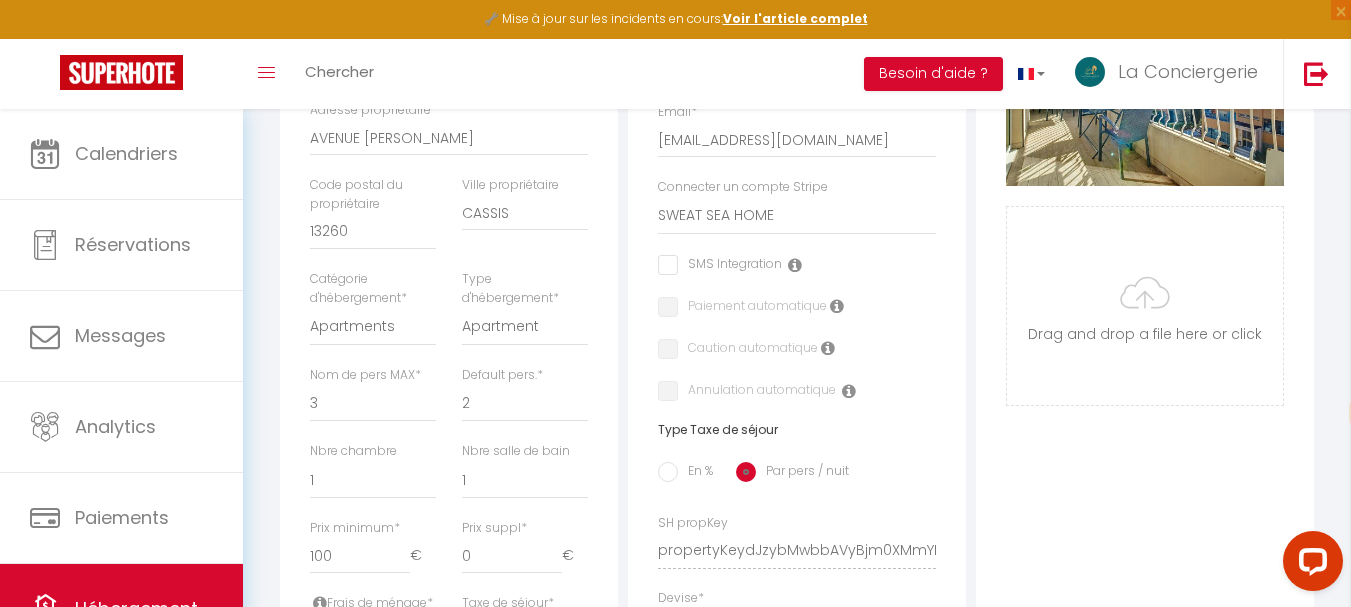 click on "Adresse
Adresse
*   RESIDENCE VAL D'ORE
Code postal
*   13260
Ville
*   CASSIS
Pays
*
France
Portugal
Afghanistan
Albania
Algeria
American Samoa
Andorra
Angola
*   laconciergerie13@yahoo.com" at bounding box center [797, 353] 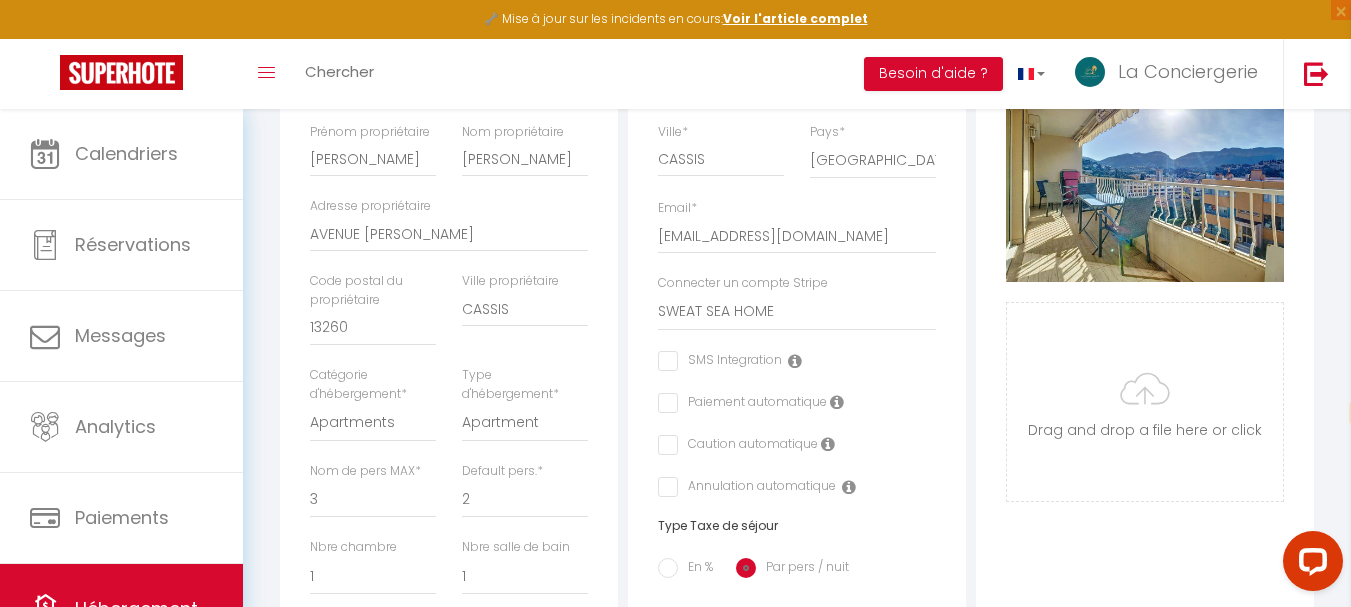 scroll, scrollTop: 0, scrollLeft: 0, axis: both 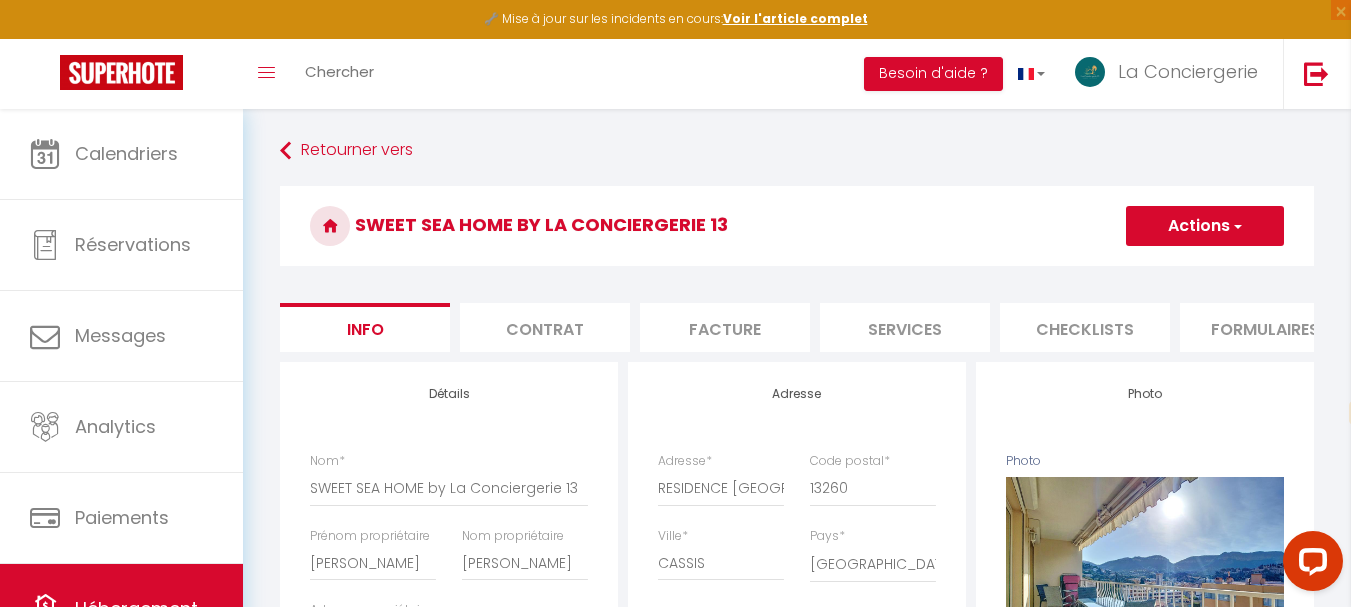 click at bounding box center (1236, 226) 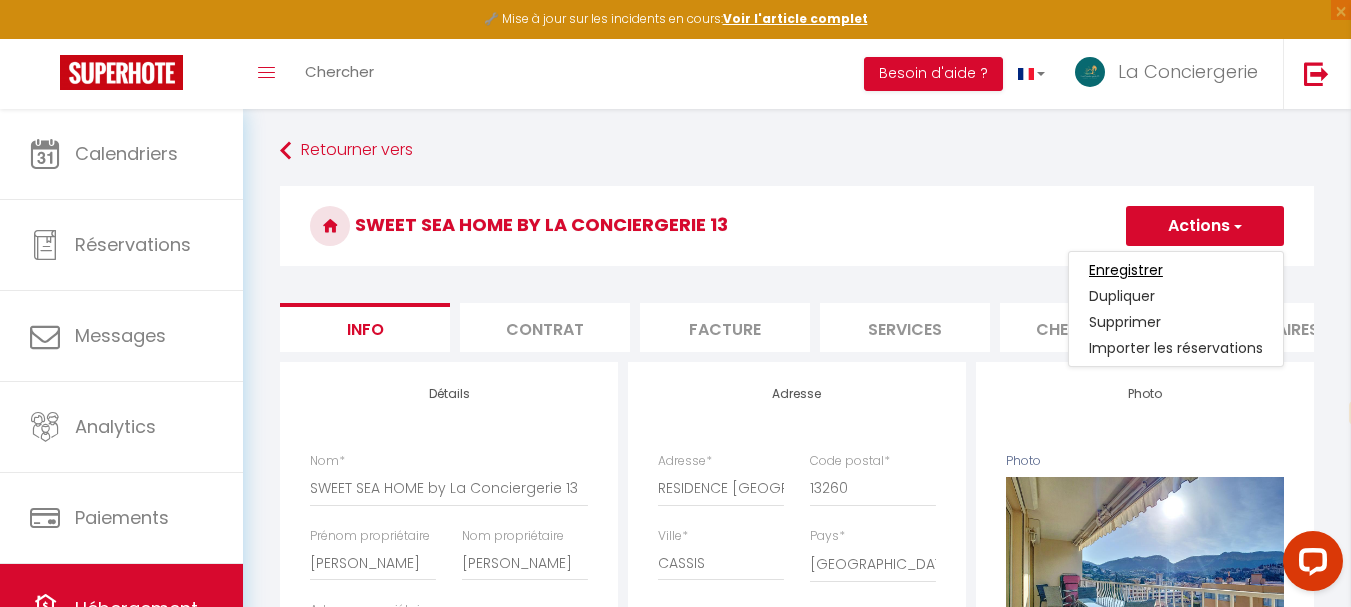 click on "Enregistrer" at bounding box center [1126, 270] 